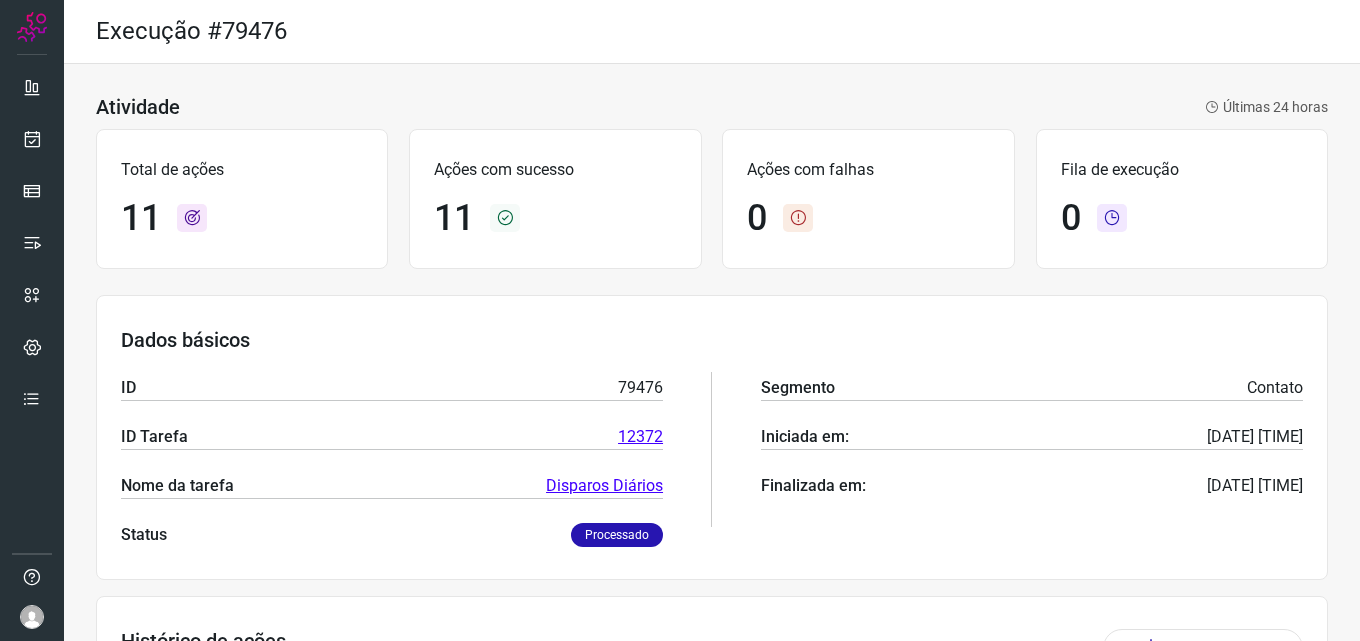 scroll, scrollTop: 0, scrollLeft: 0, axis: both 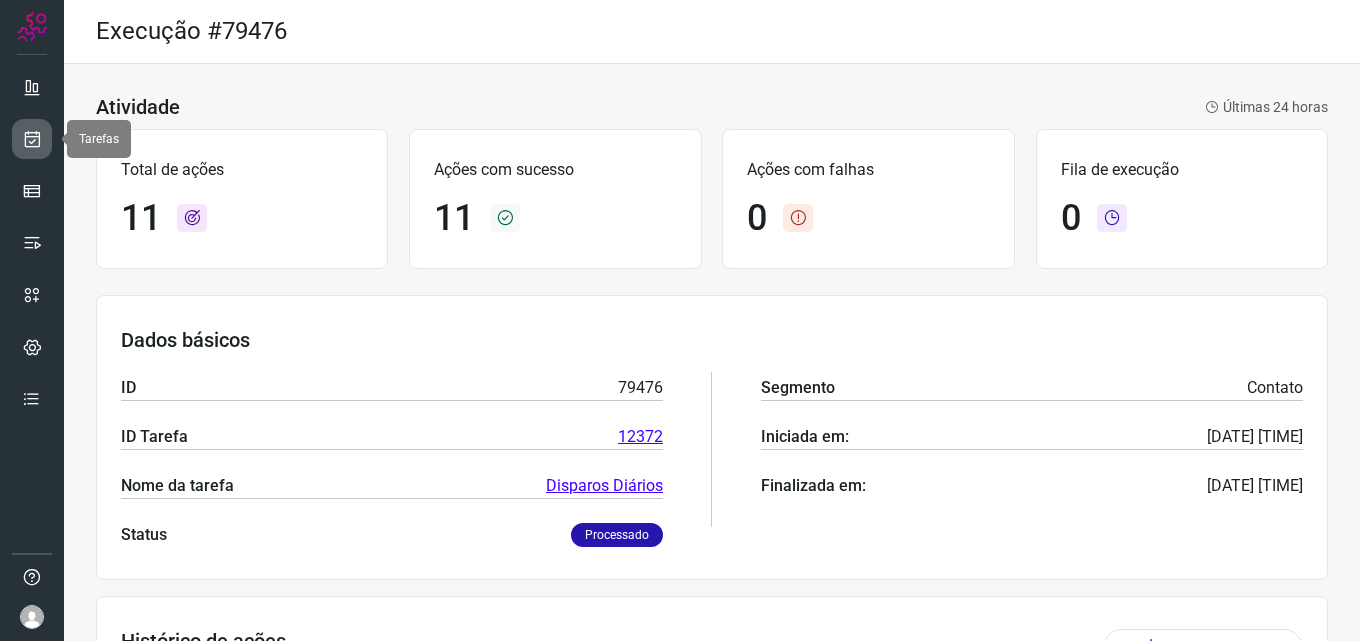 click at bounding box center [32, 139] 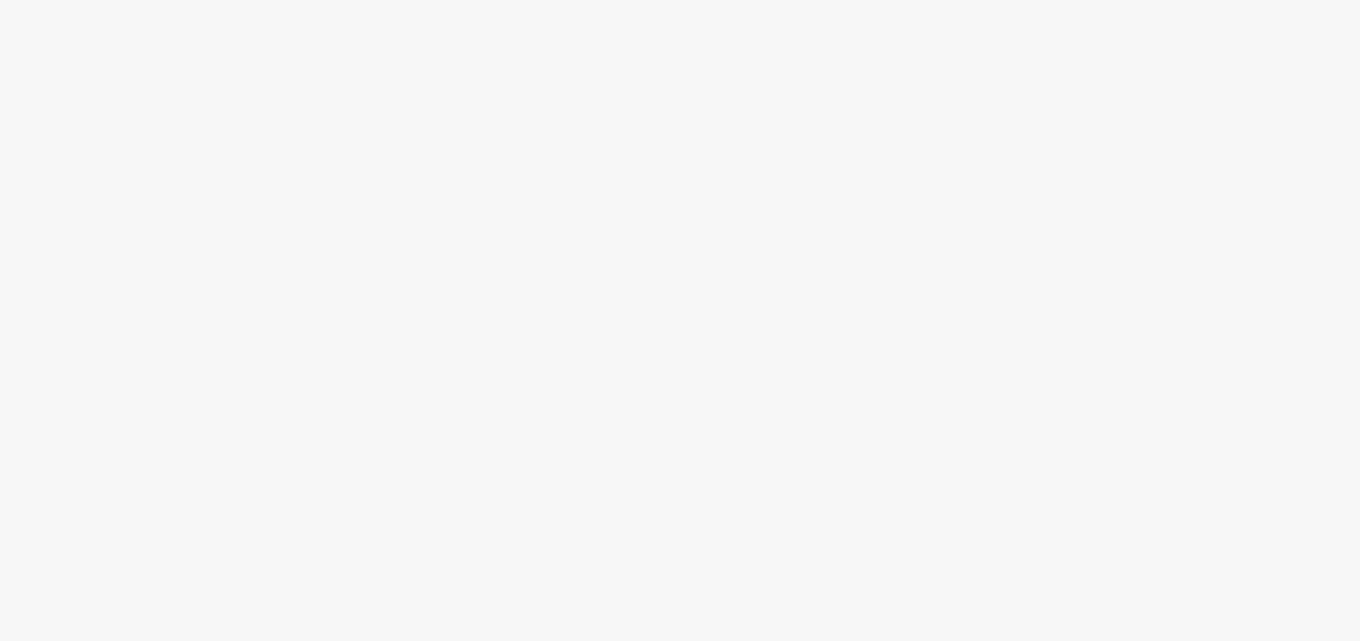 scroll, scrollTop: 0, scrollLeft: 0, axis: both 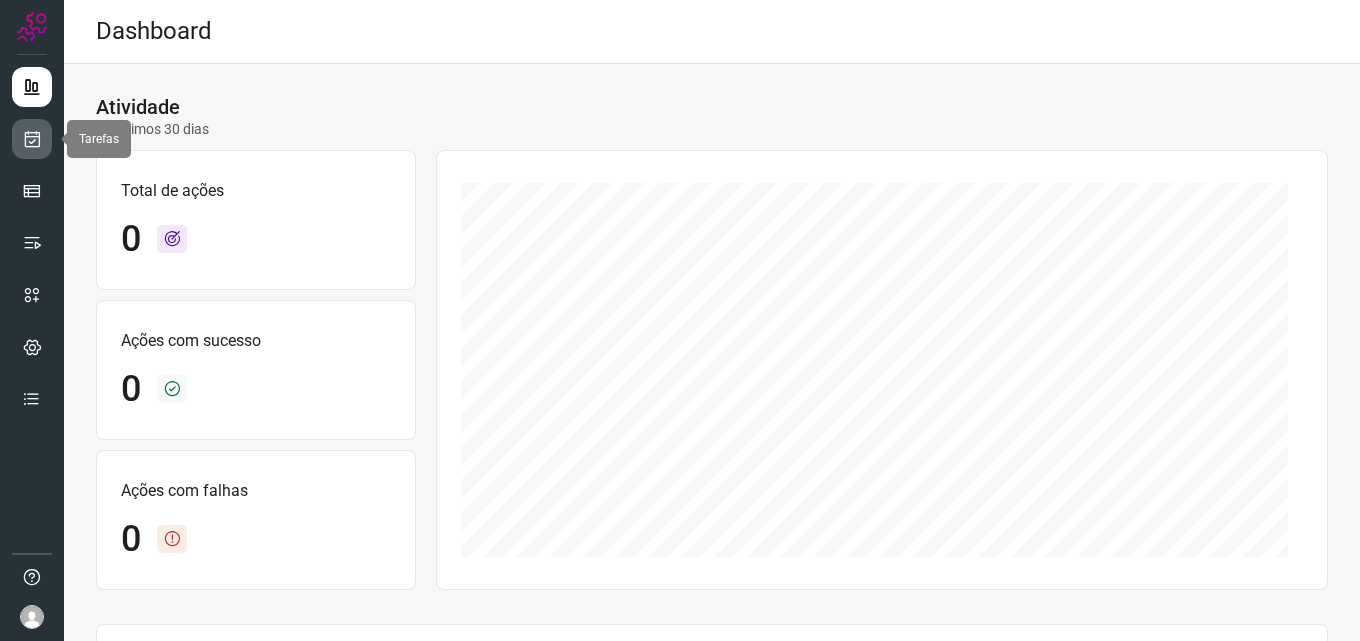 click at bounding box center (32, 139) 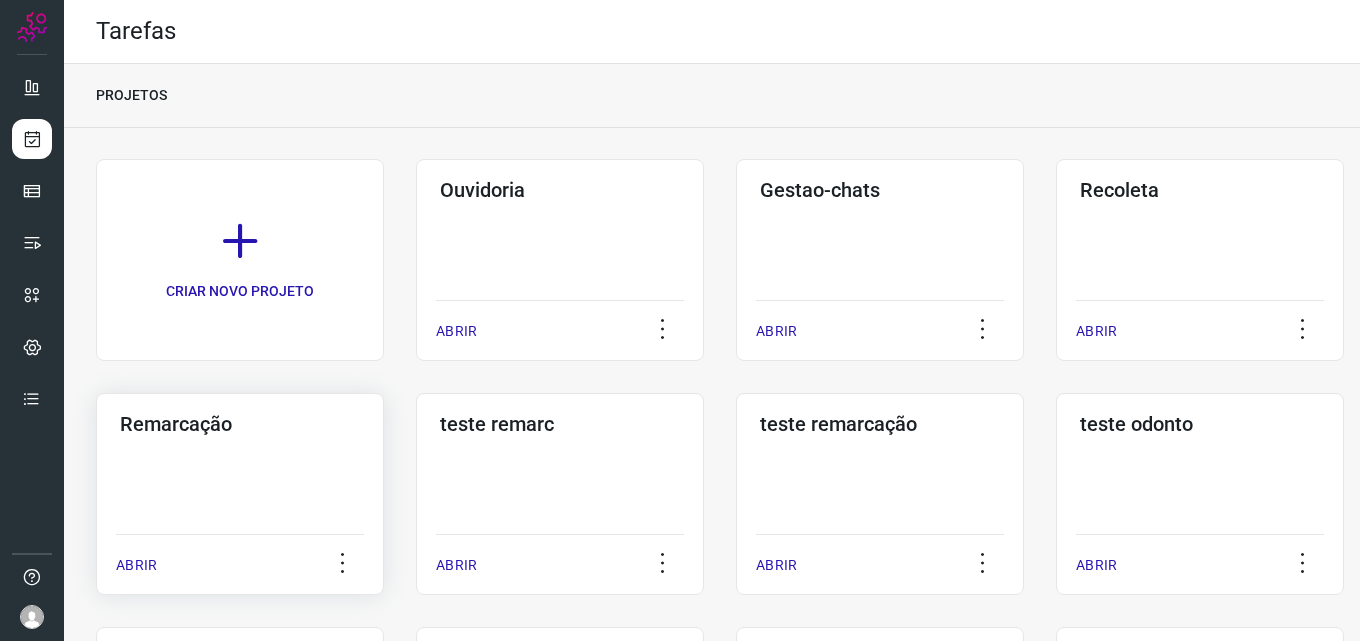 click on "Remarcação" at bounding box center (240, 424) 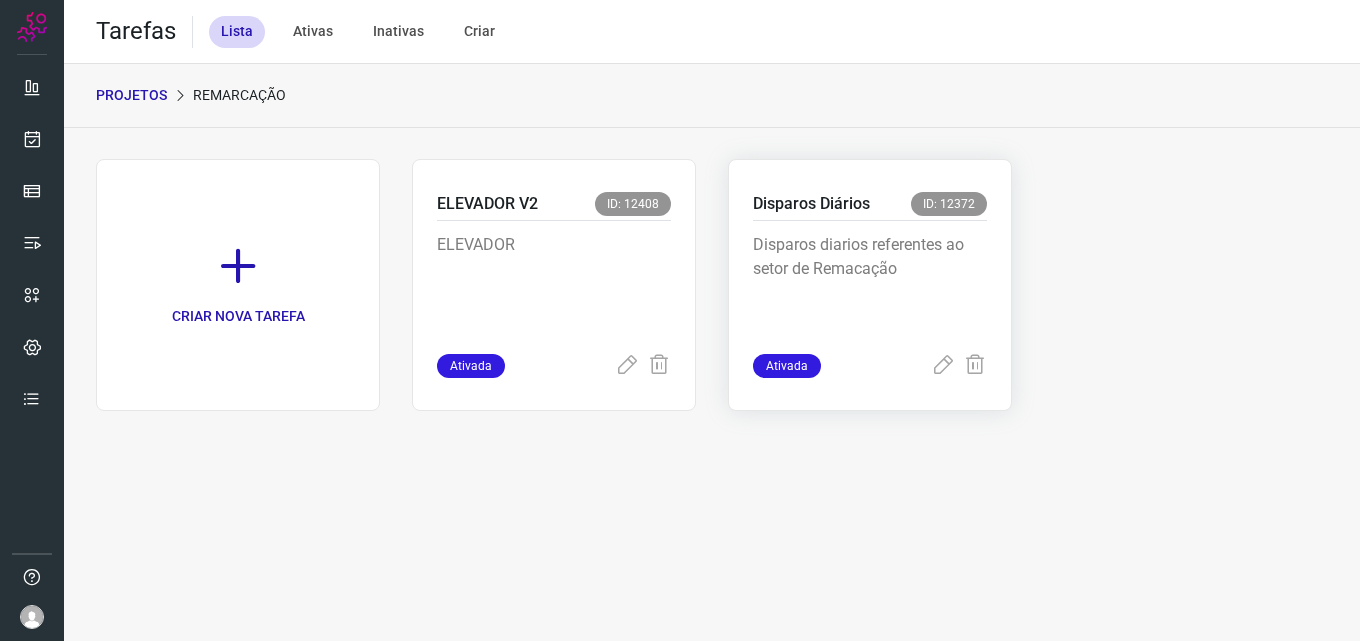 click on "Disparos Diários" at bounding box center [811, 204] 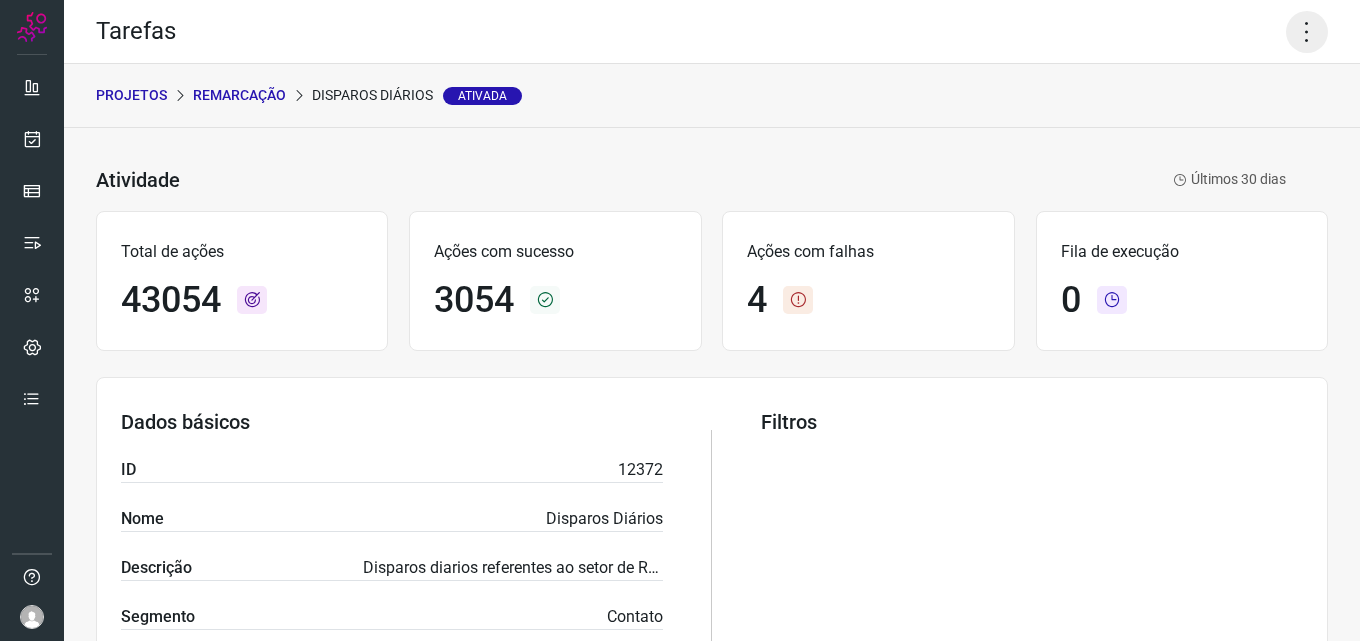 click 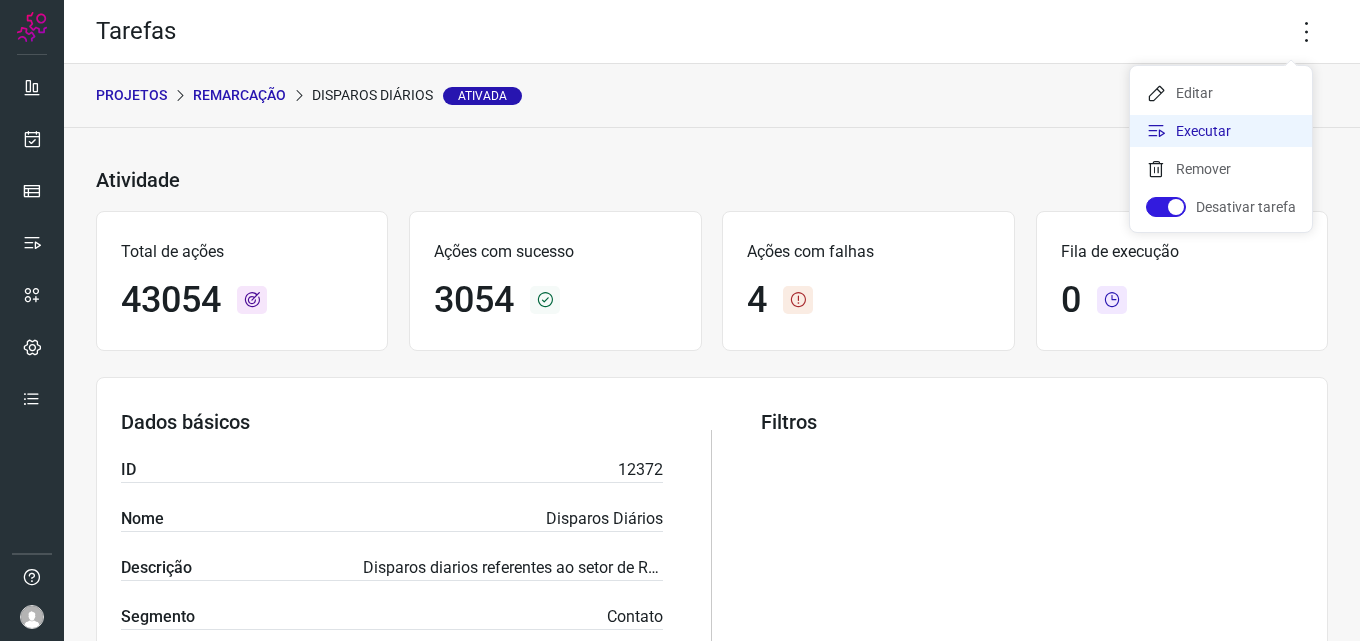 click on "Executar" 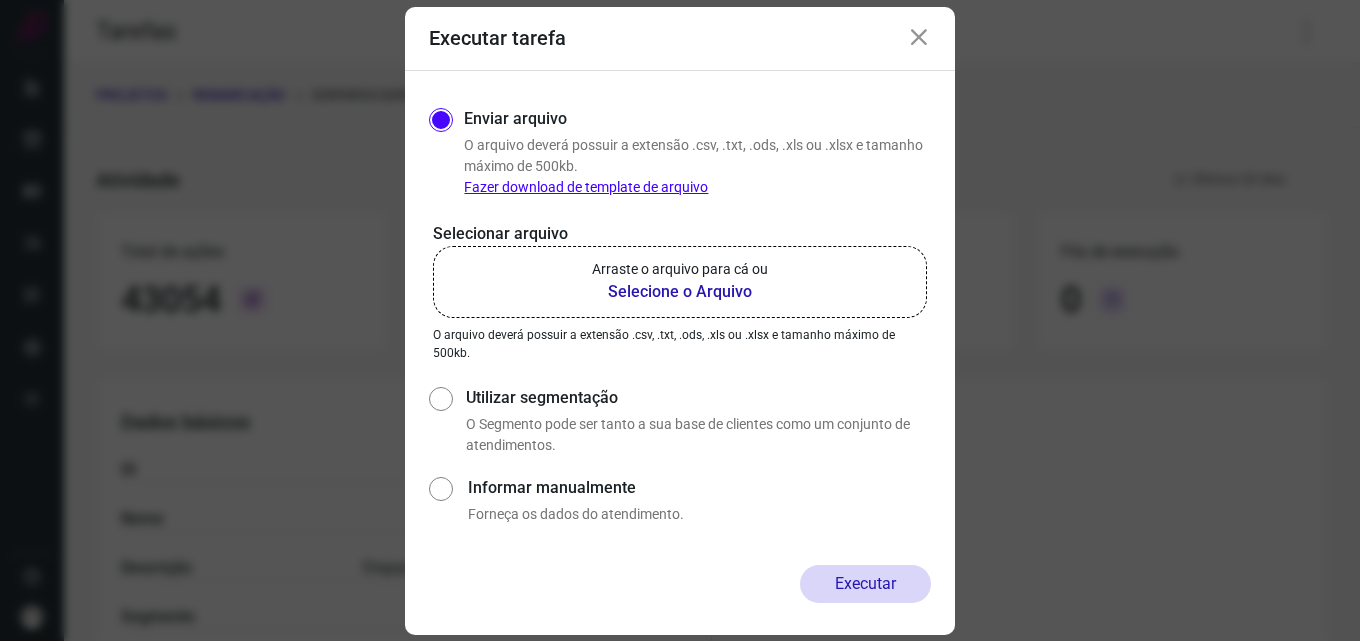 click on "Selecione o Arquivo" at bounding box center [680, 292] 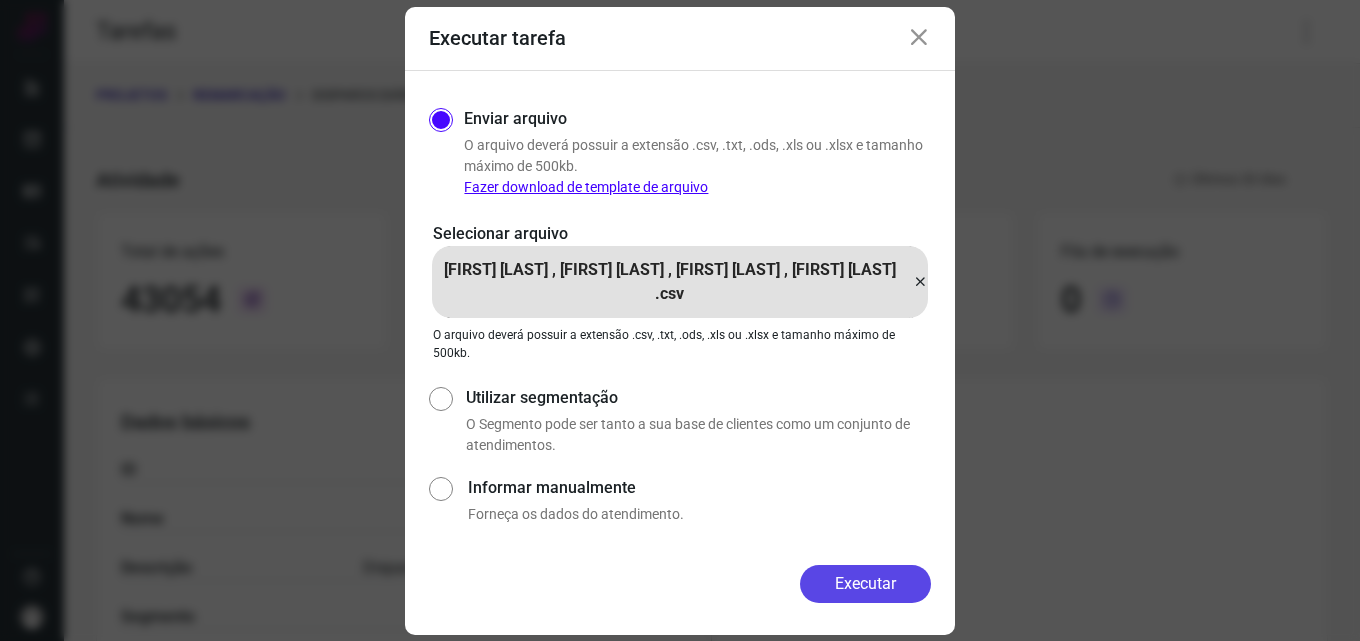 click on "Executar" at bounding box center (865, 584) 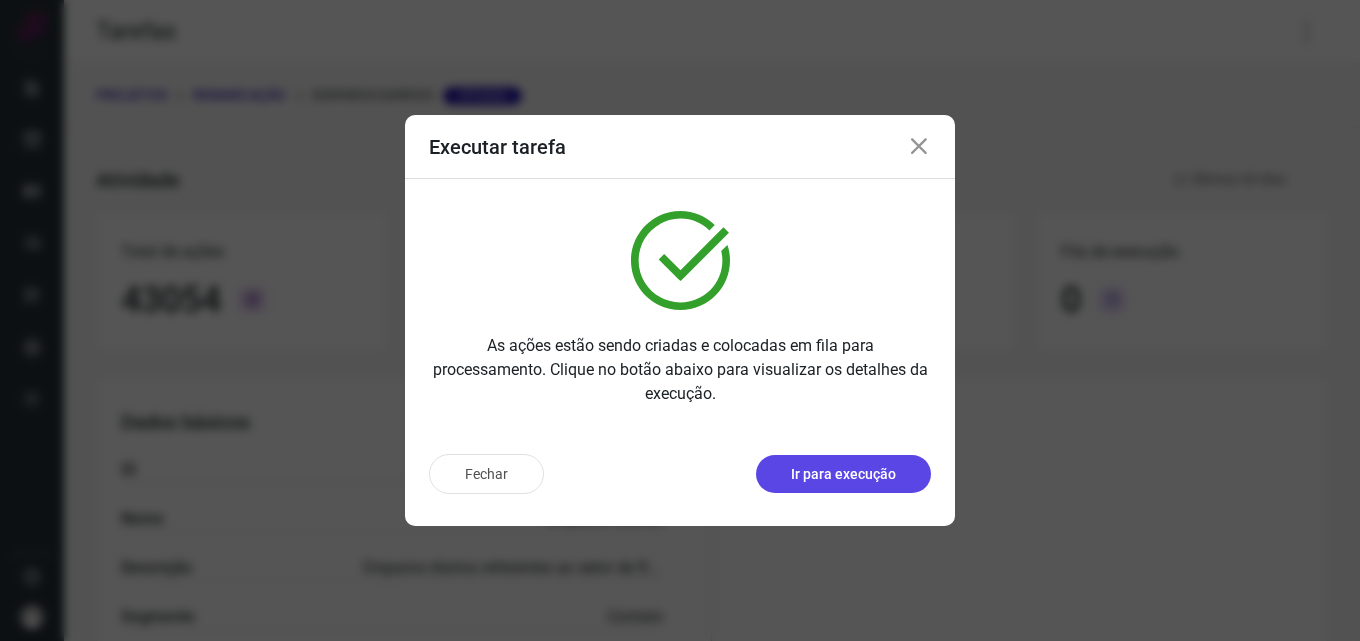 click on "Ir para execução" at bounding box center [843, 474] 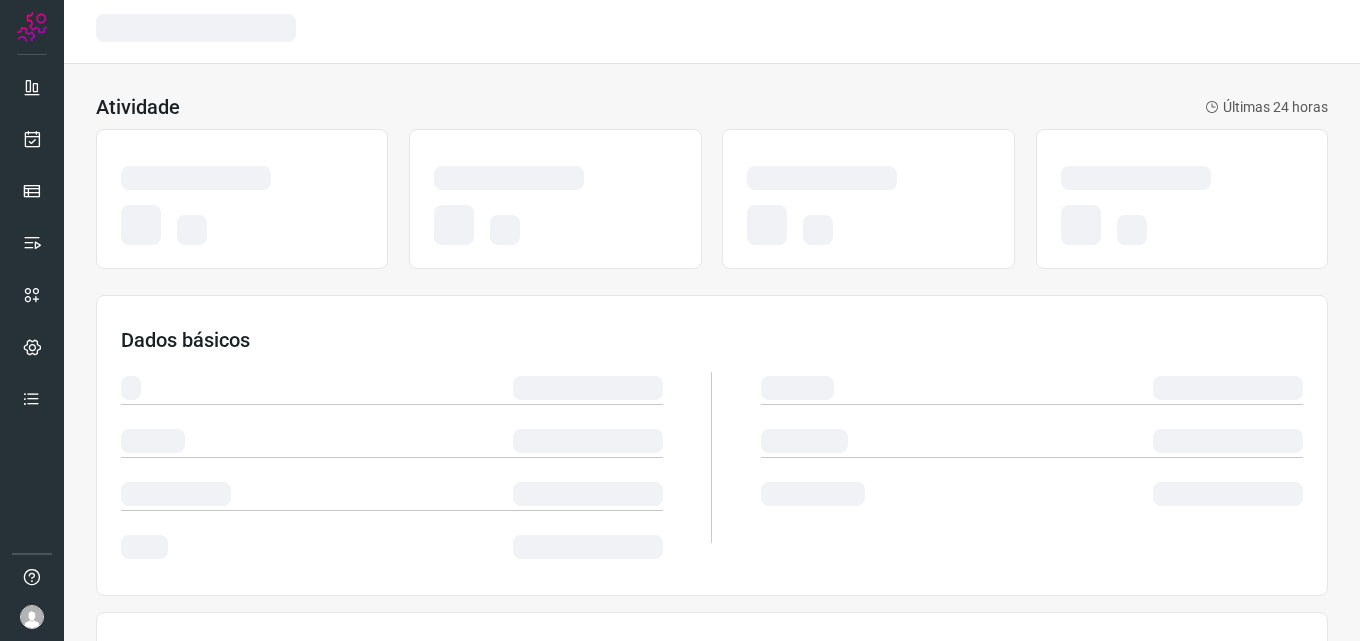 scroll, scrollTop: 0, scrollLeft: 0, axis: both 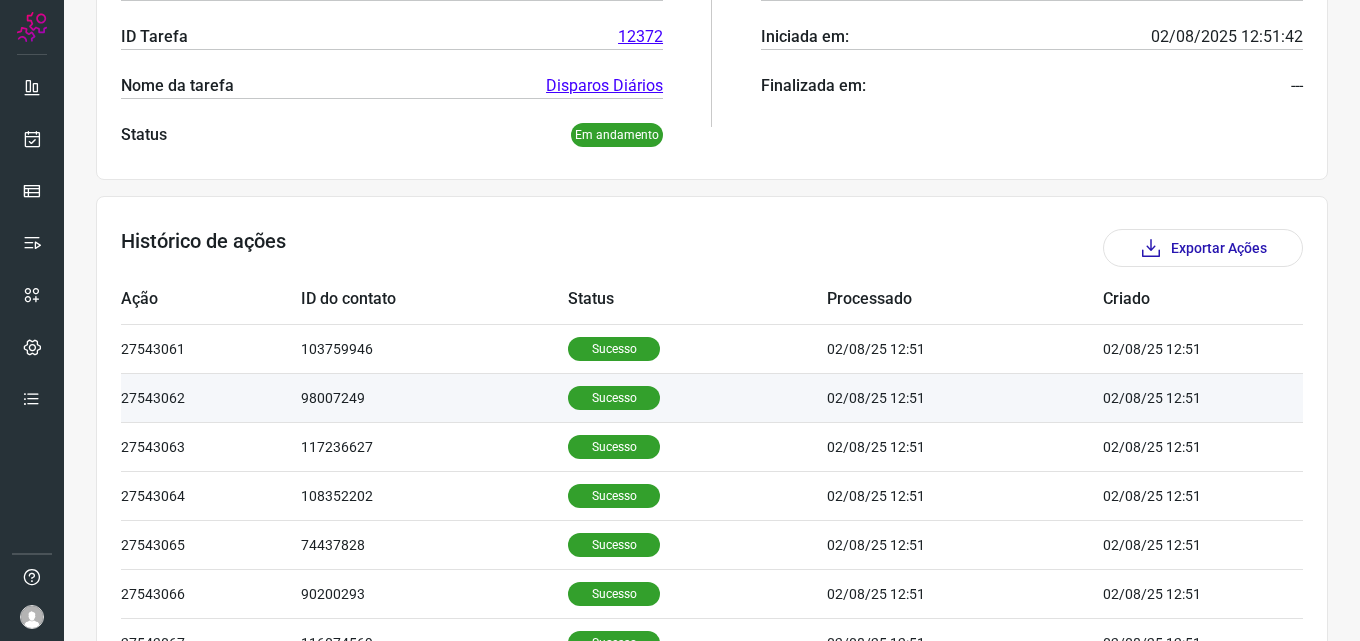 click on "Sucesso" at bounding box center (614, 398) 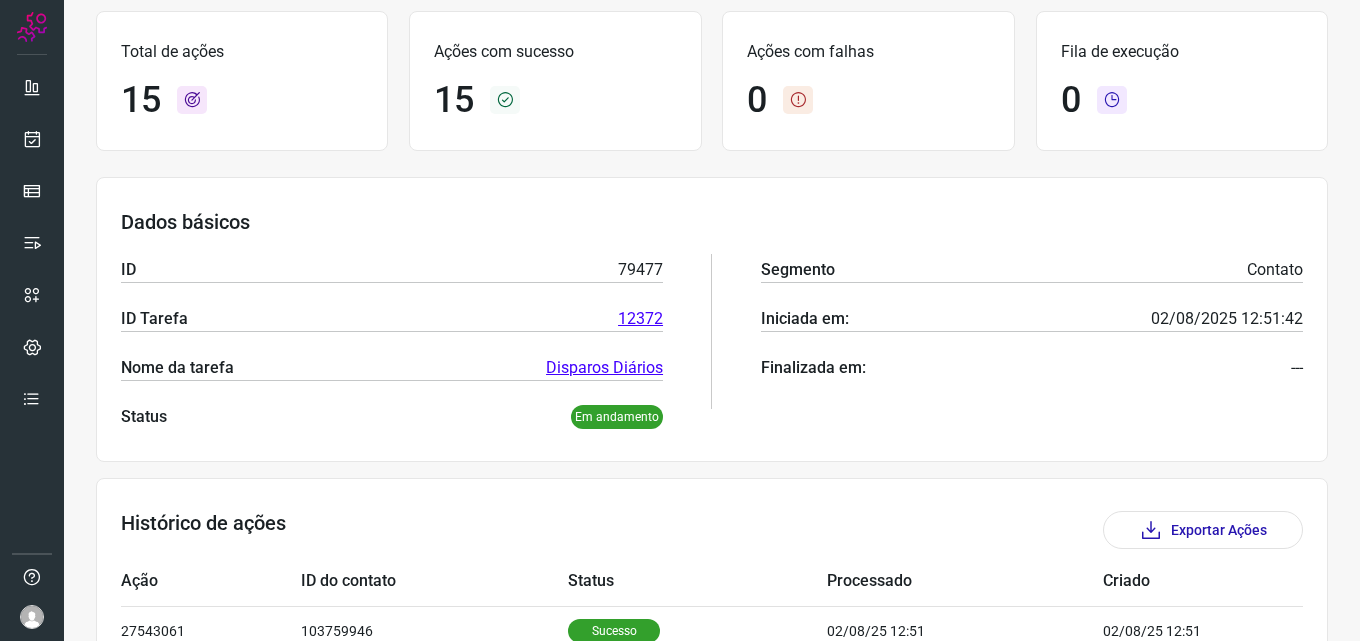 scroll, scrollTop: 0, scrollLeft: 0, axis: both 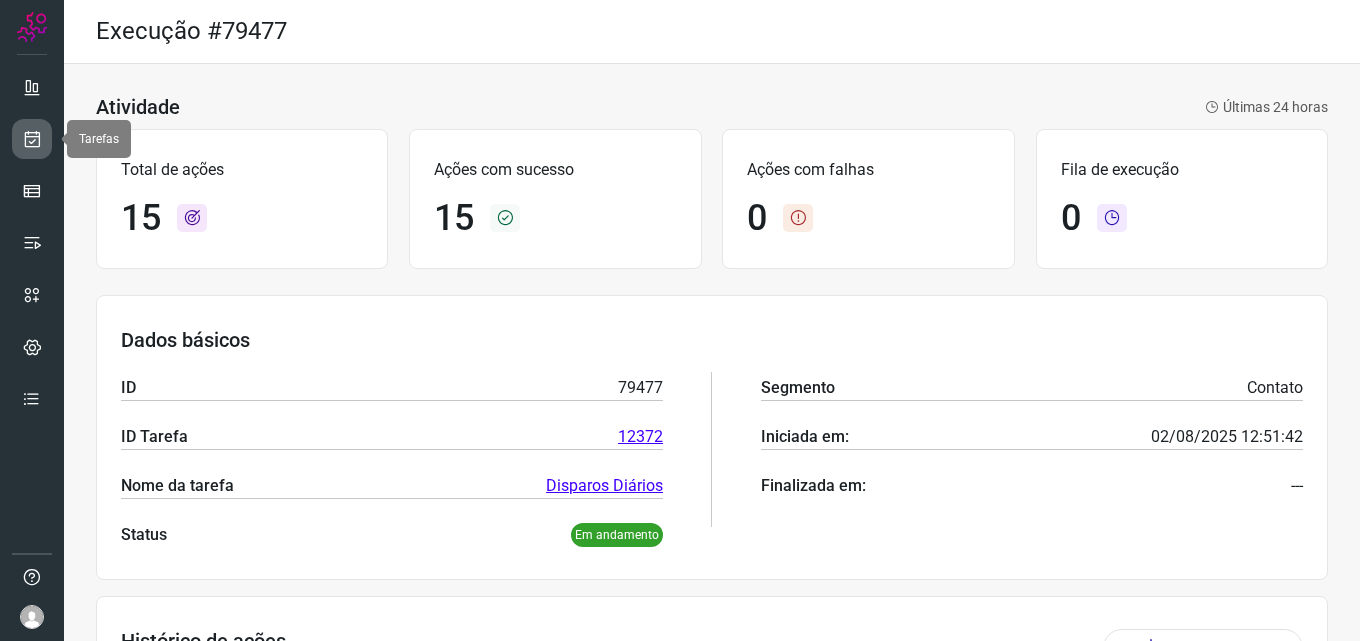 click at bounding box center [32, 139] 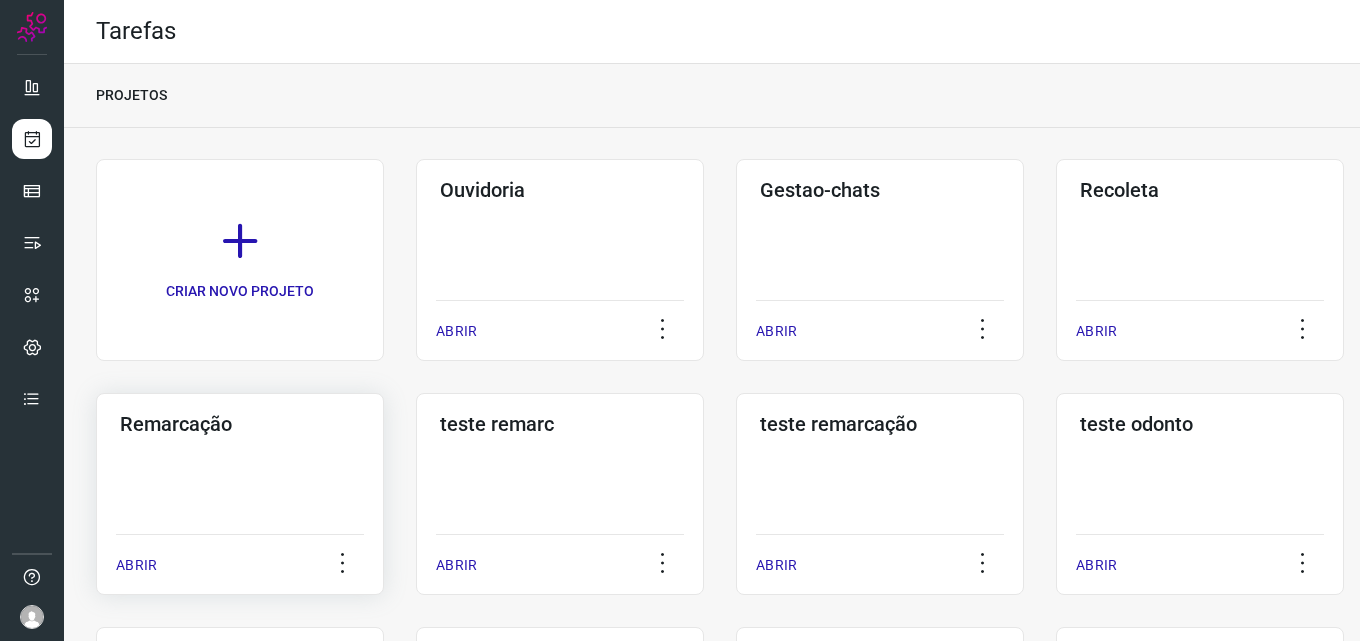 click on "Remarcação" at bounding box center (240, 424) 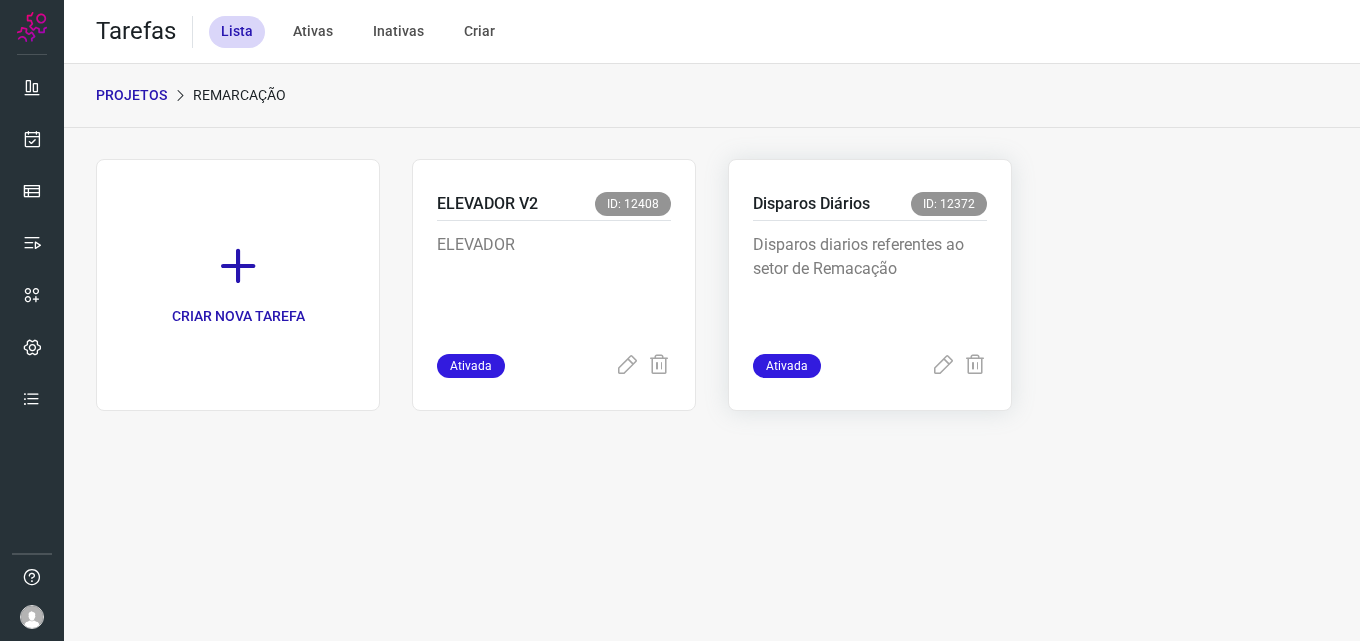 click on "Disparos Diários" at bounding box center (811, 204) 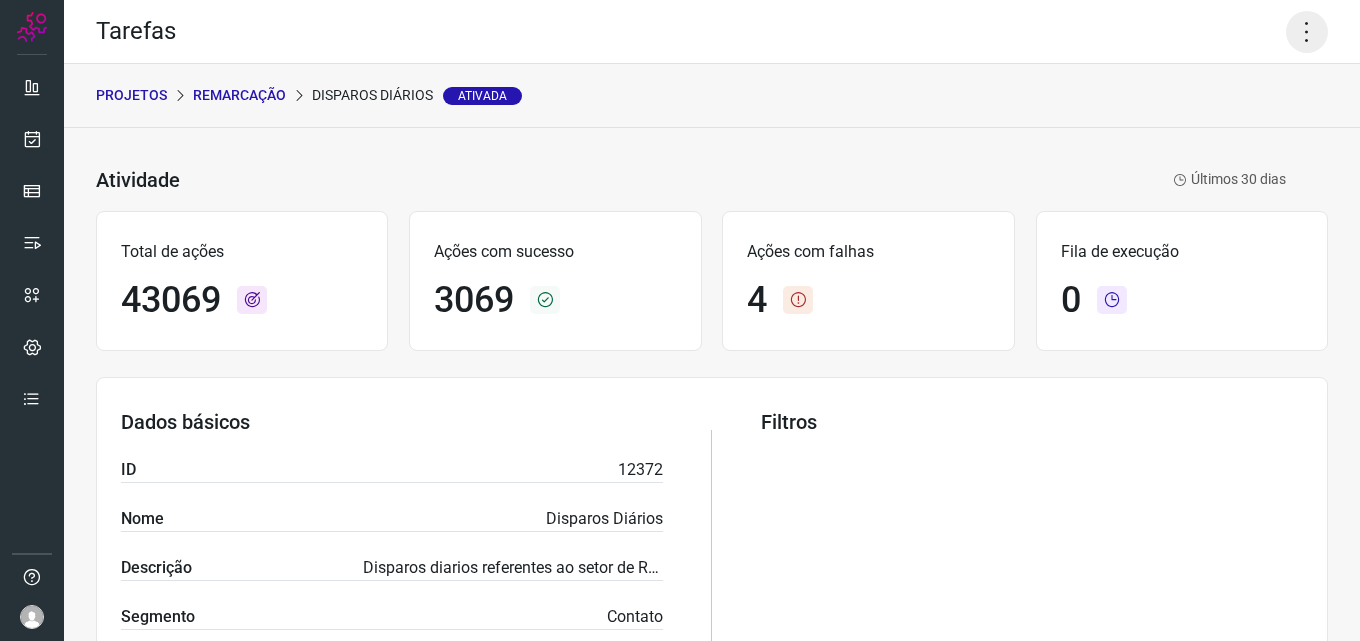 click 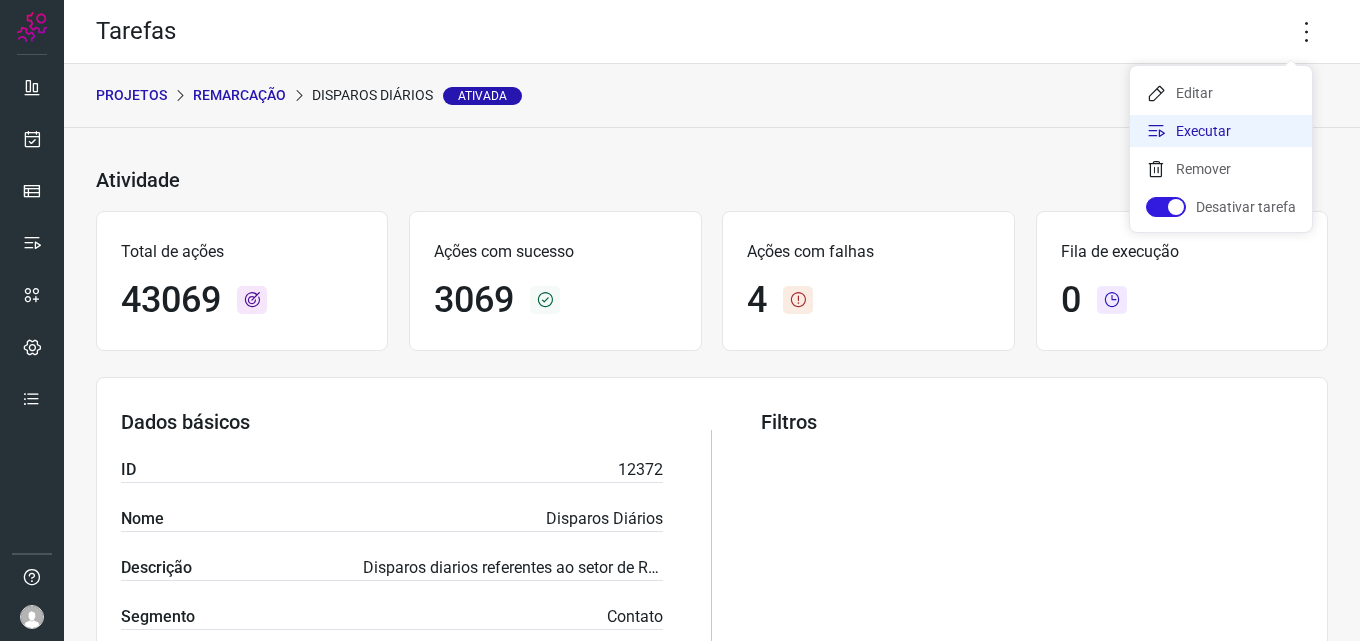 click 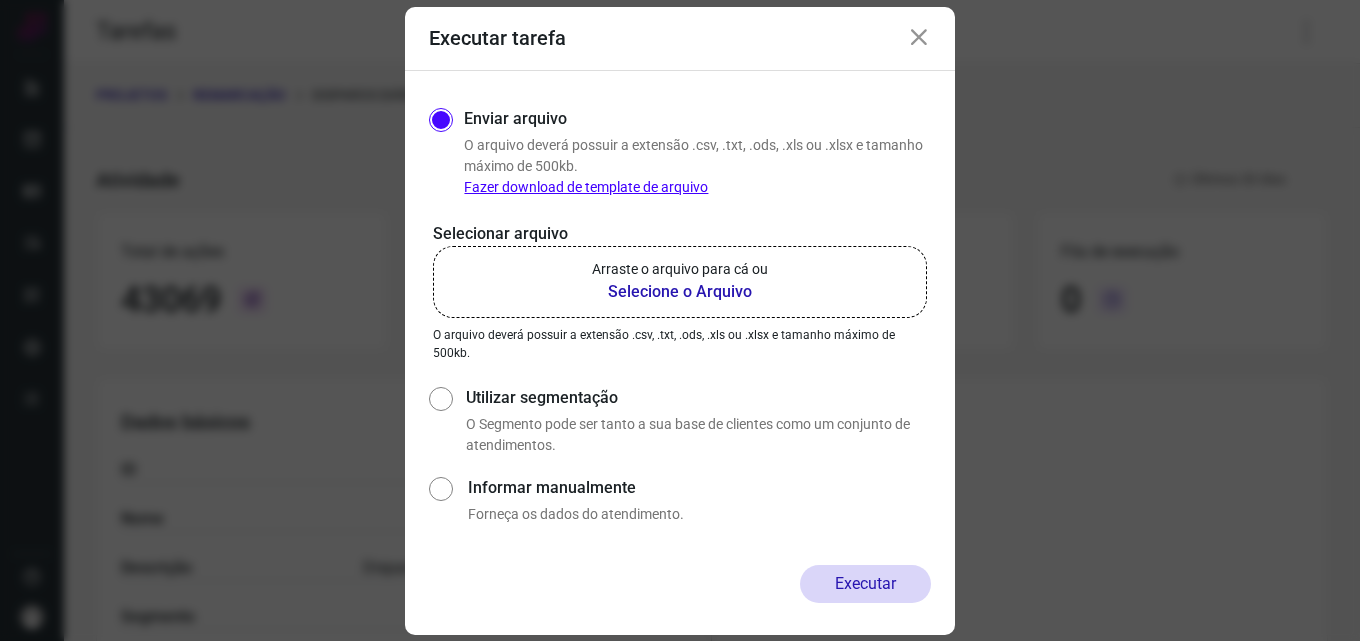 click on "Selecione o Arquivo" at bounding box center (680, 292) 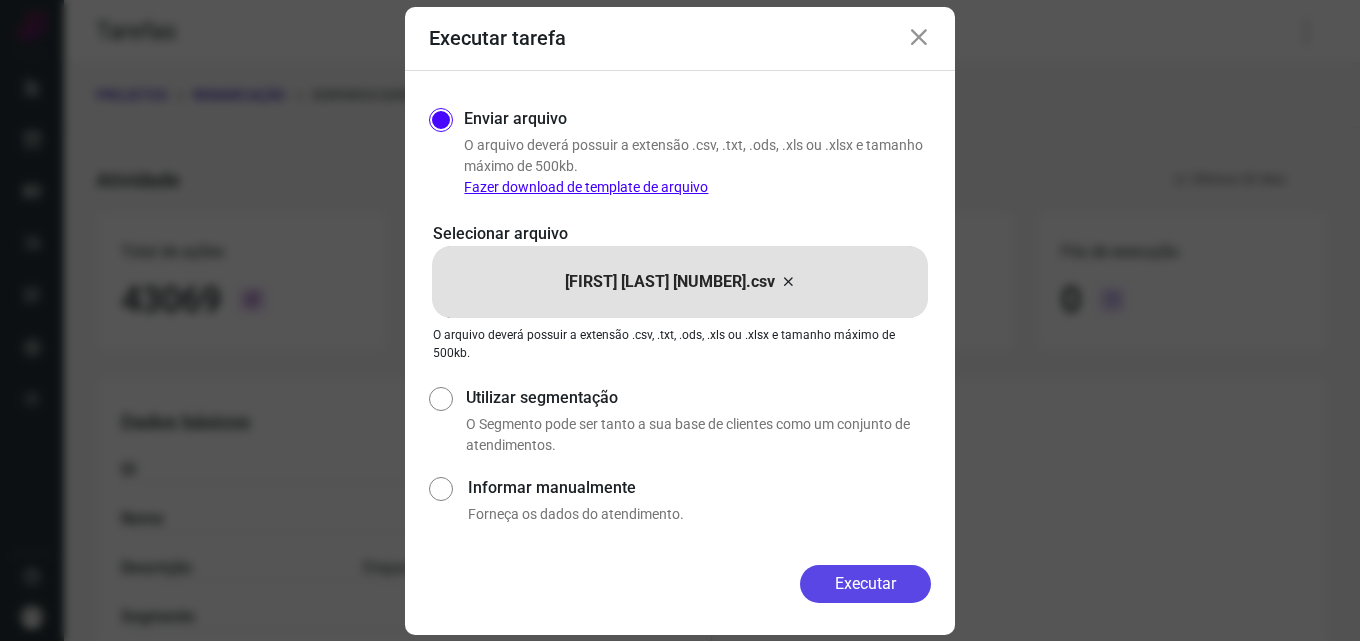 click on "Executar" at bounding box center (865, 584) 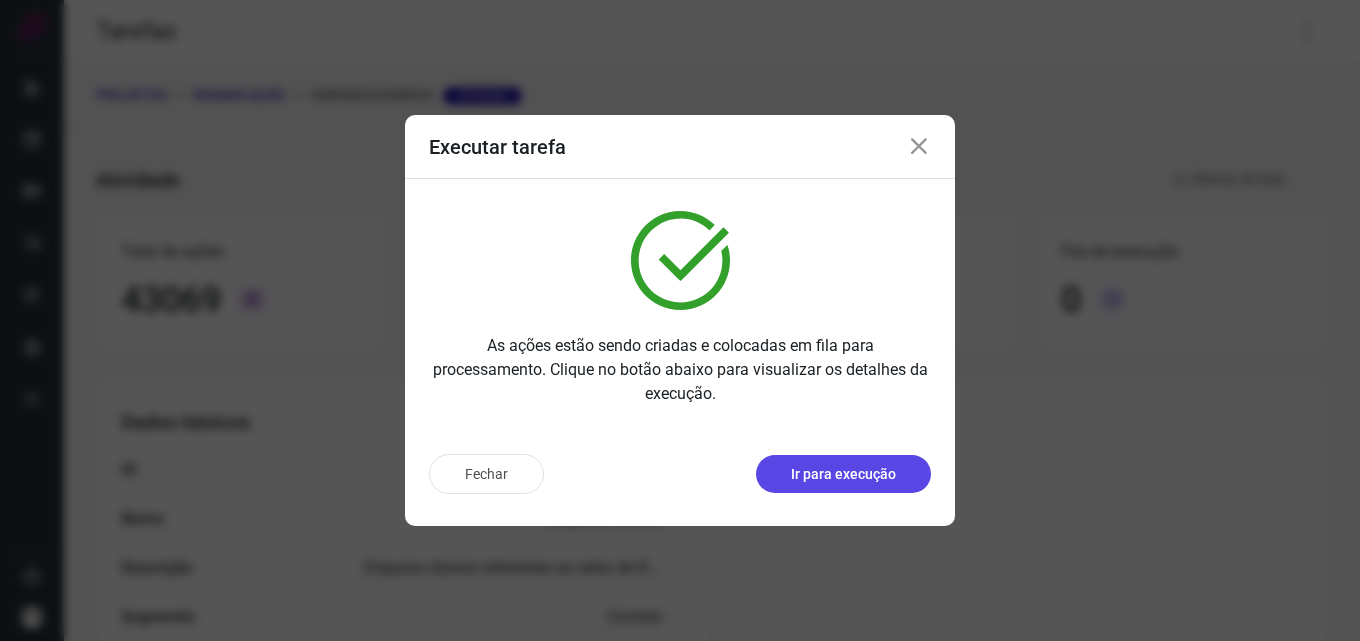 click on "Ir para execução" at bounding box center (843, 474) 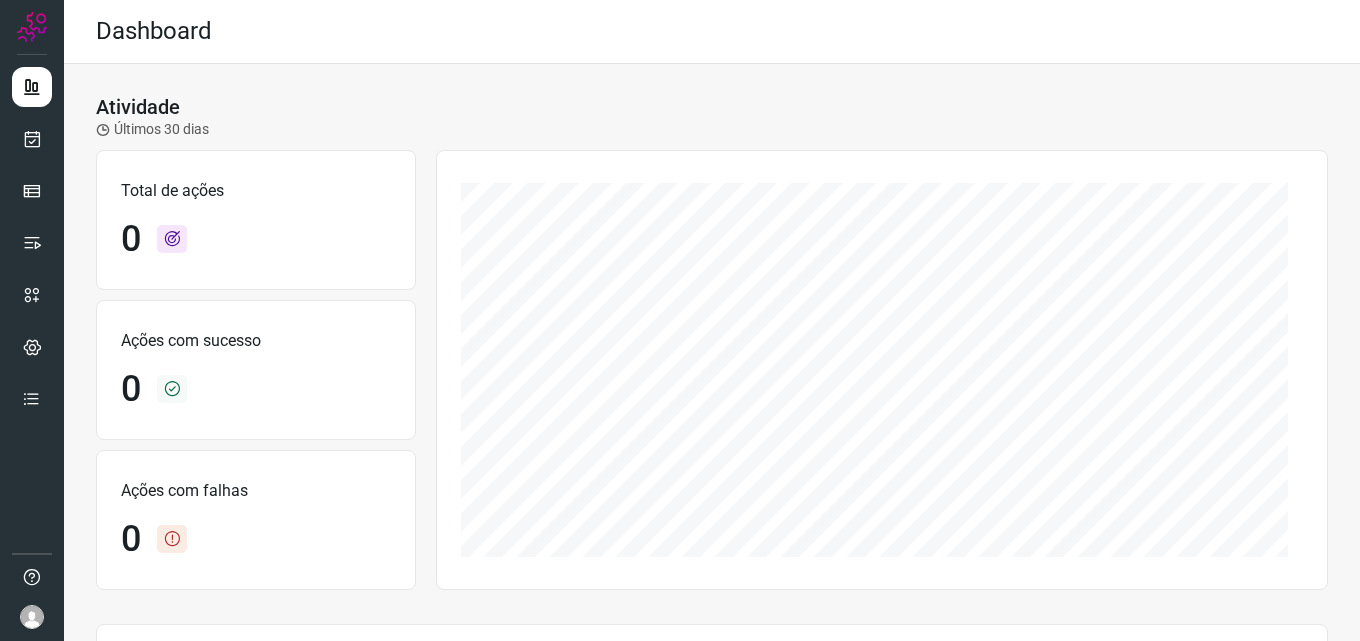 scroll, scrollTop: 0, scrollLeft: 0, axis: both 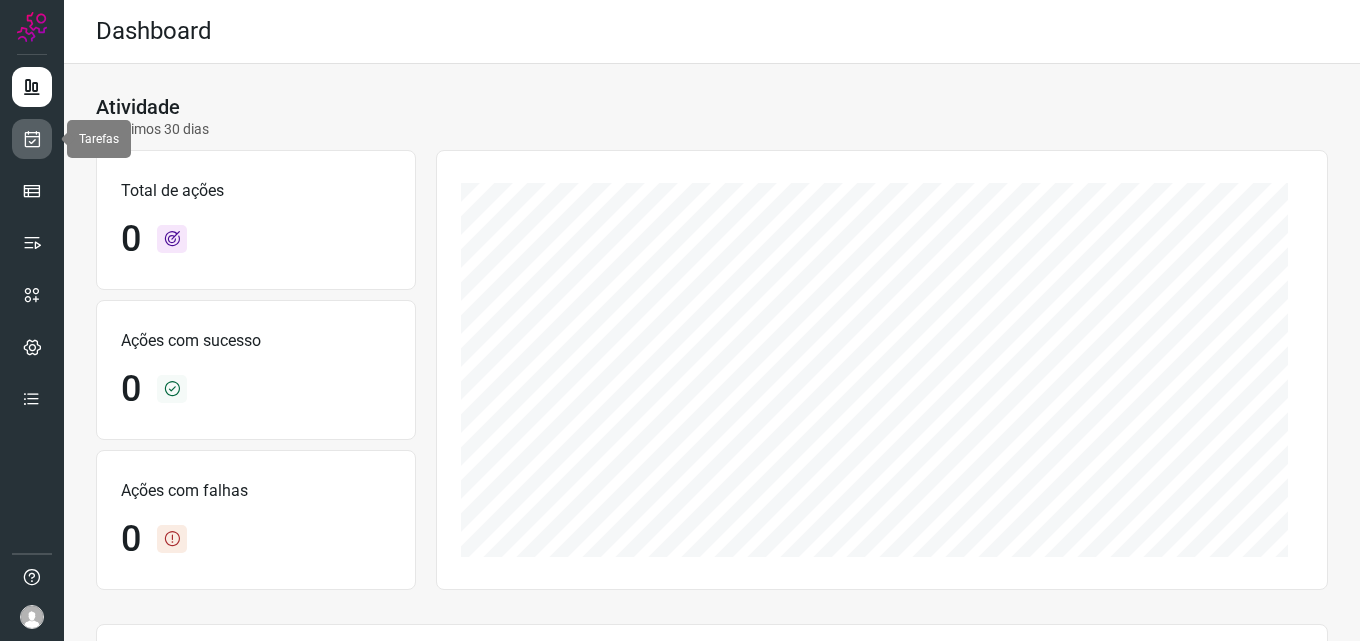 click at bounding box center [32, 139] 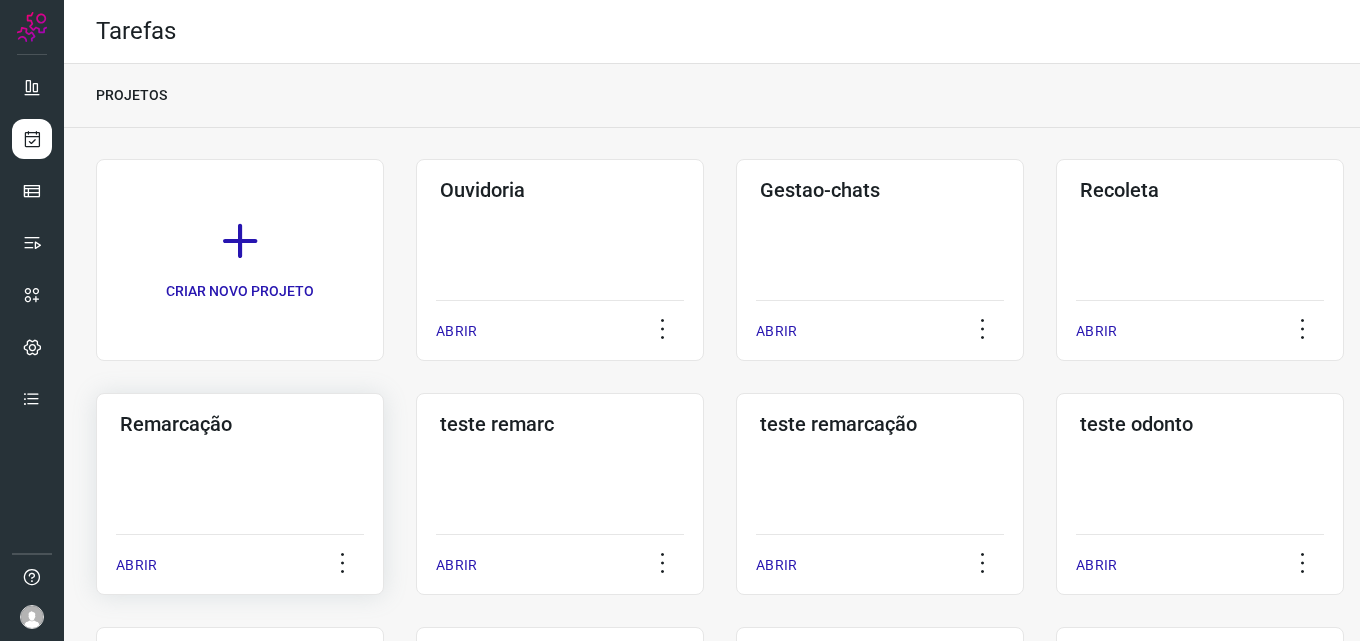 click on "Remarcação" at bounding box center (240, 424) 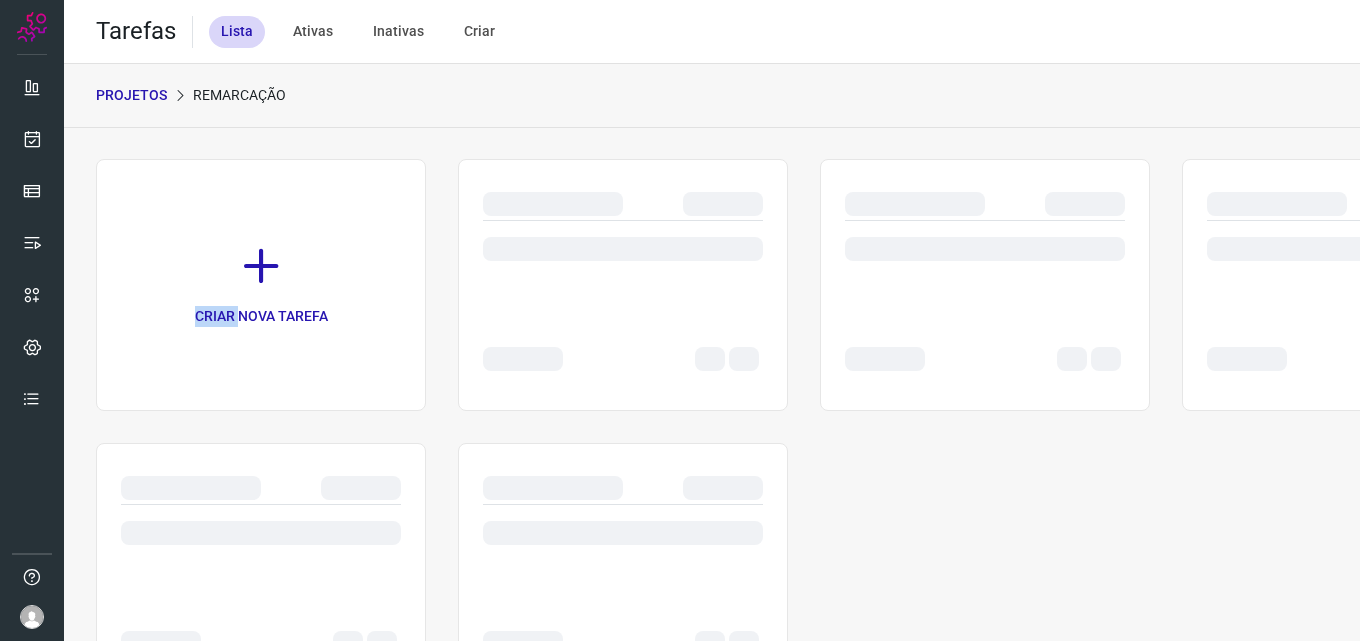 click on "CRIAR NOVA TAREFA" at bounding box center (712, 427) 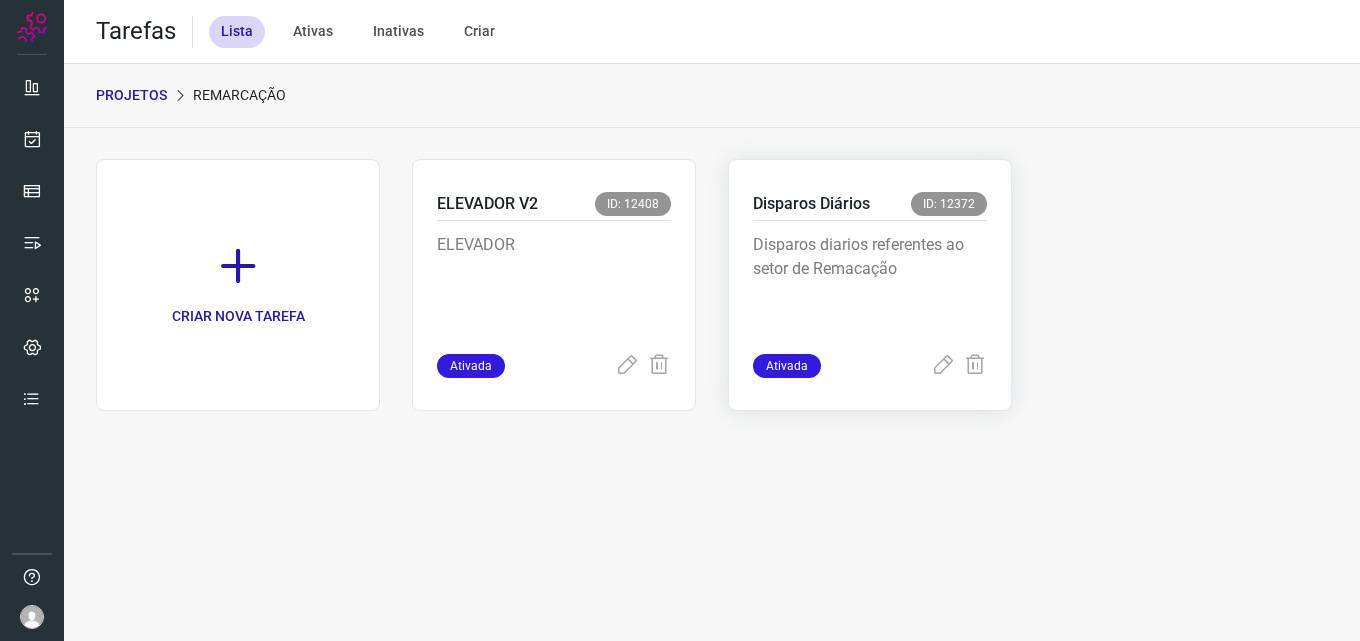 click on "Disparos Diários" at bounding box center (811, 204) 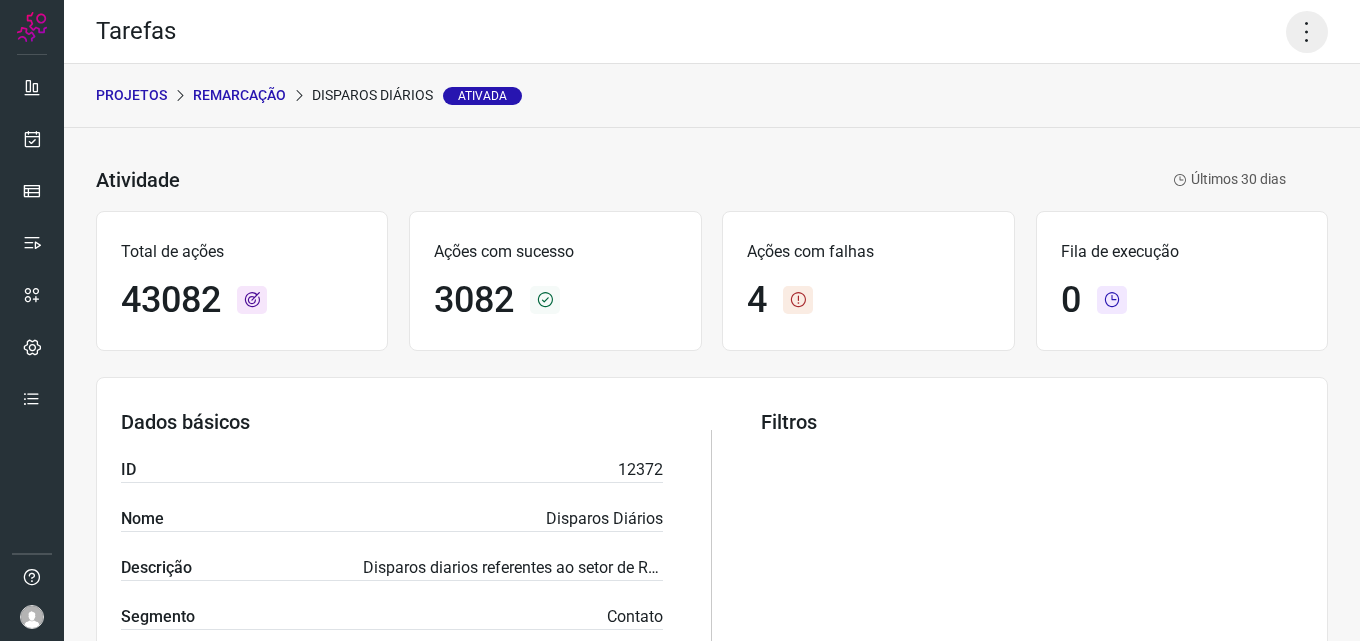 click 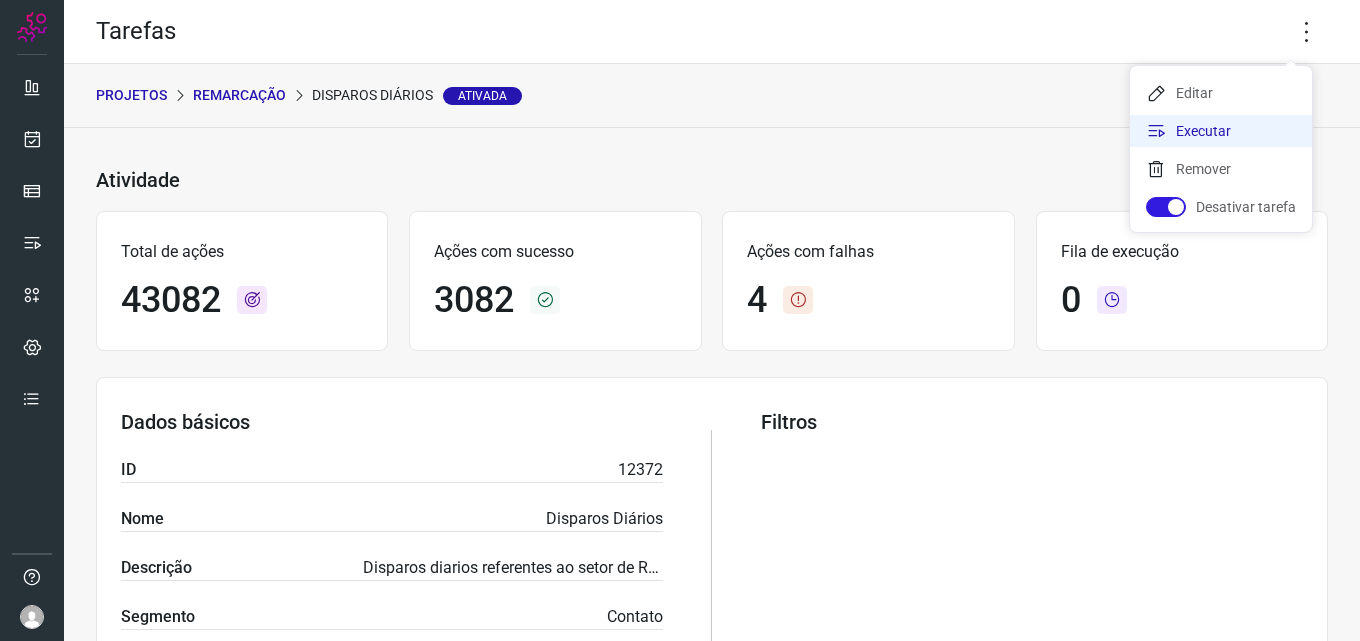 click on "Executar" 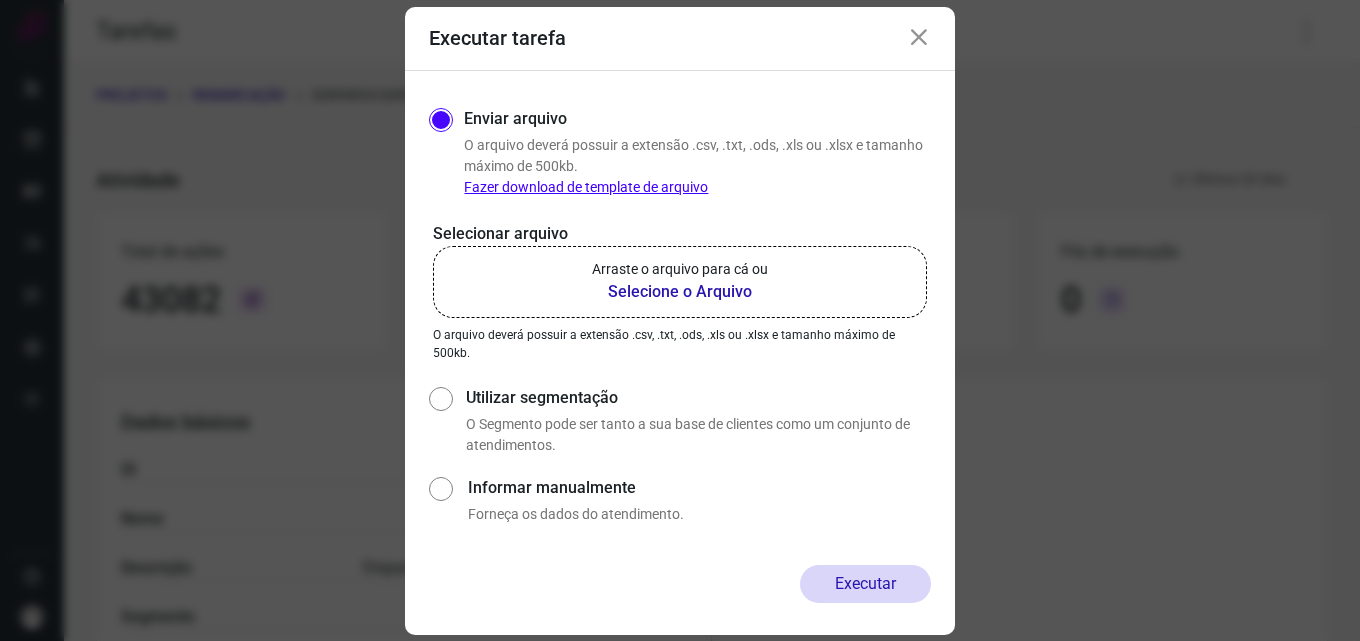 click on "Selecione o Arquivo" at bounding box center [680, 292] 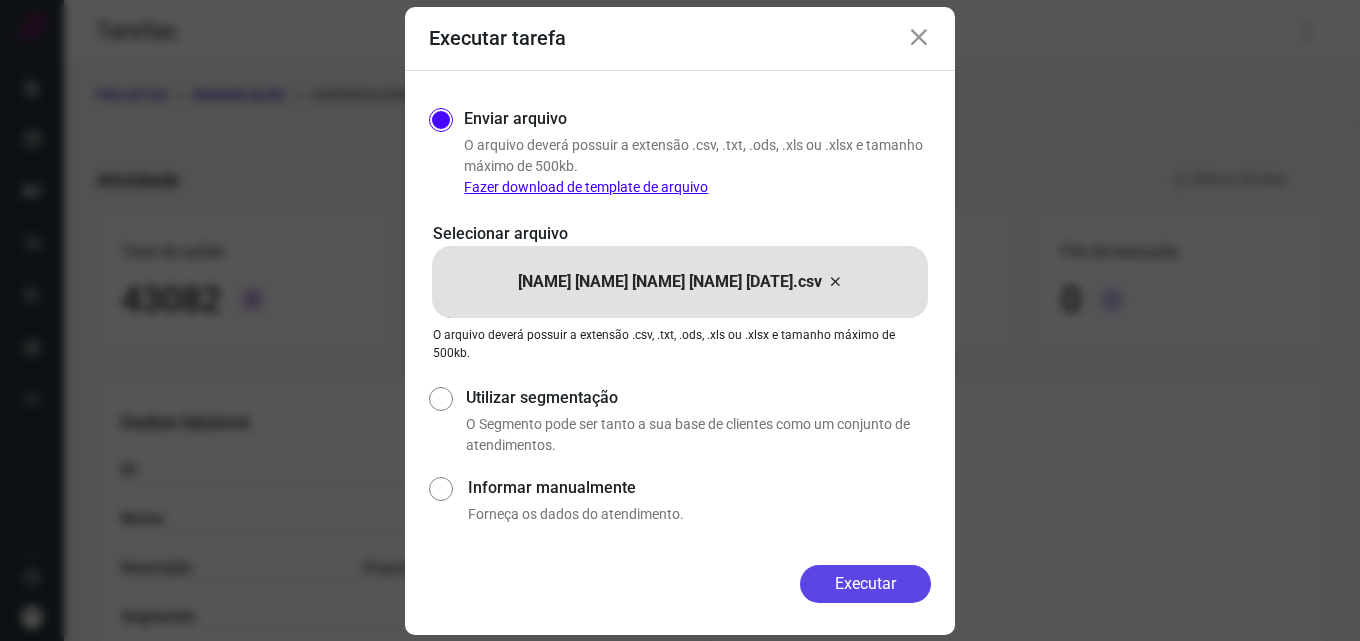 click on "Executar" at bounding box center (865, 584) 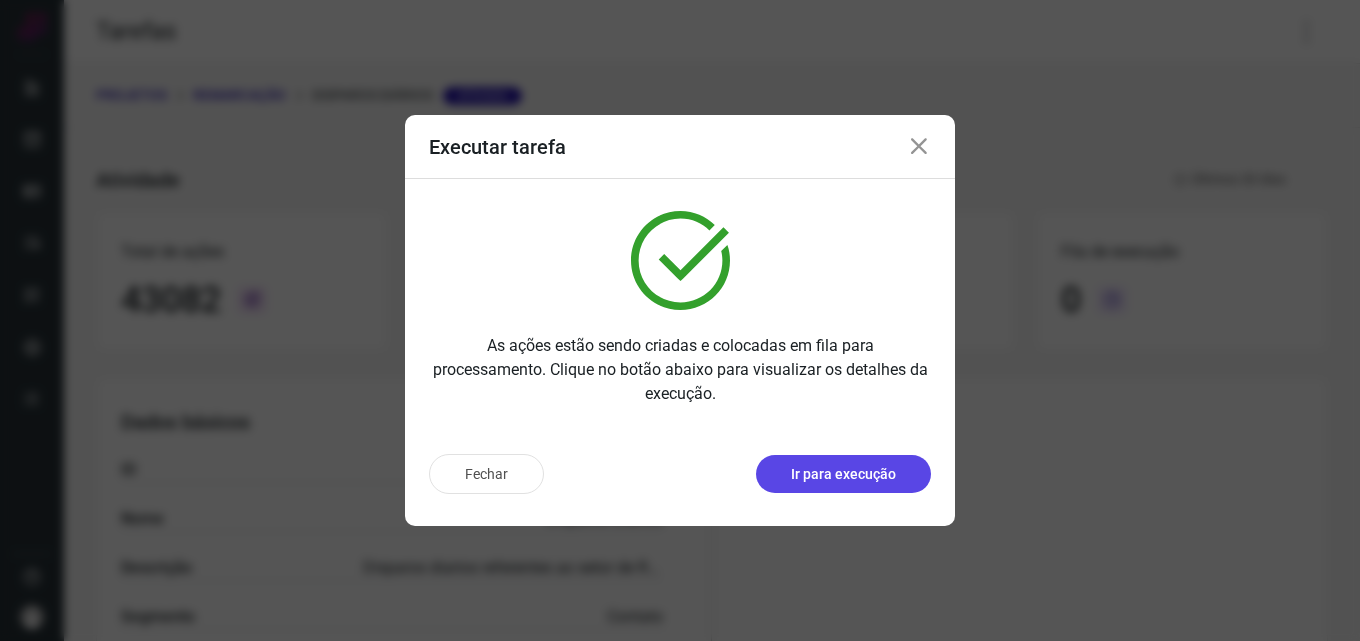 click on "Ir para execução" at bounding box center (843, 474) 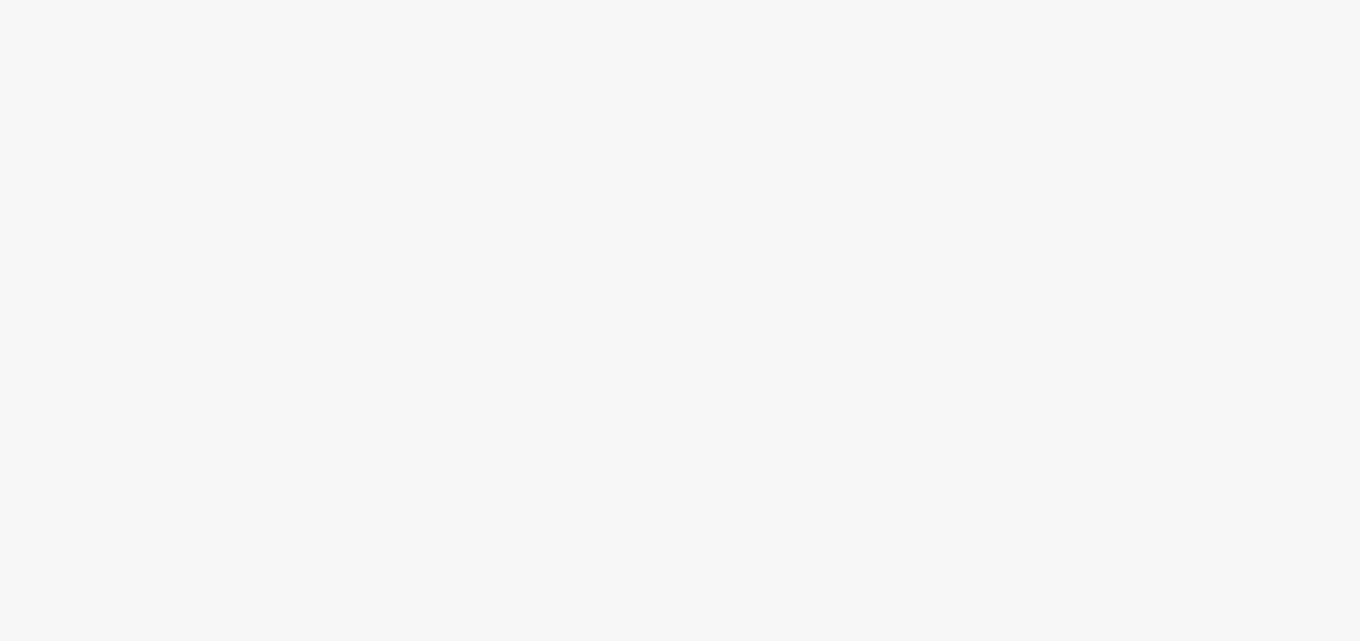 scroll, scrollTop: 0, scrollLeft: 0, axis: both 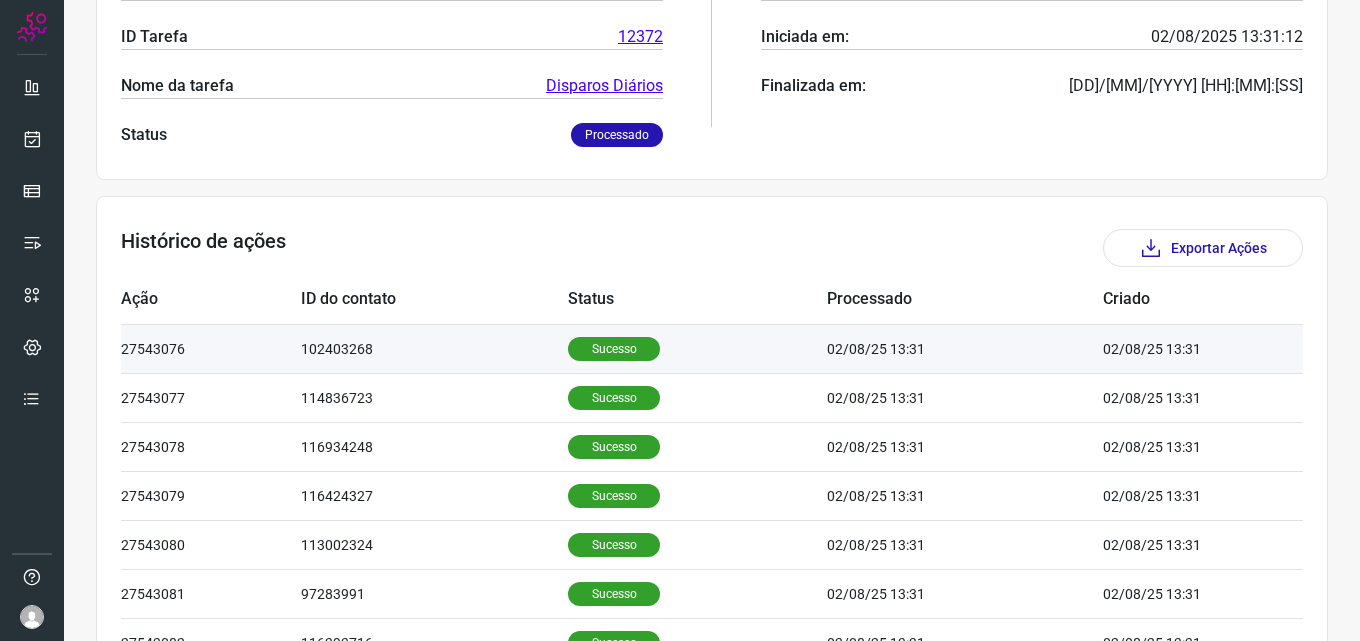 click on "Sucesso" at bounding box center [614, 349] 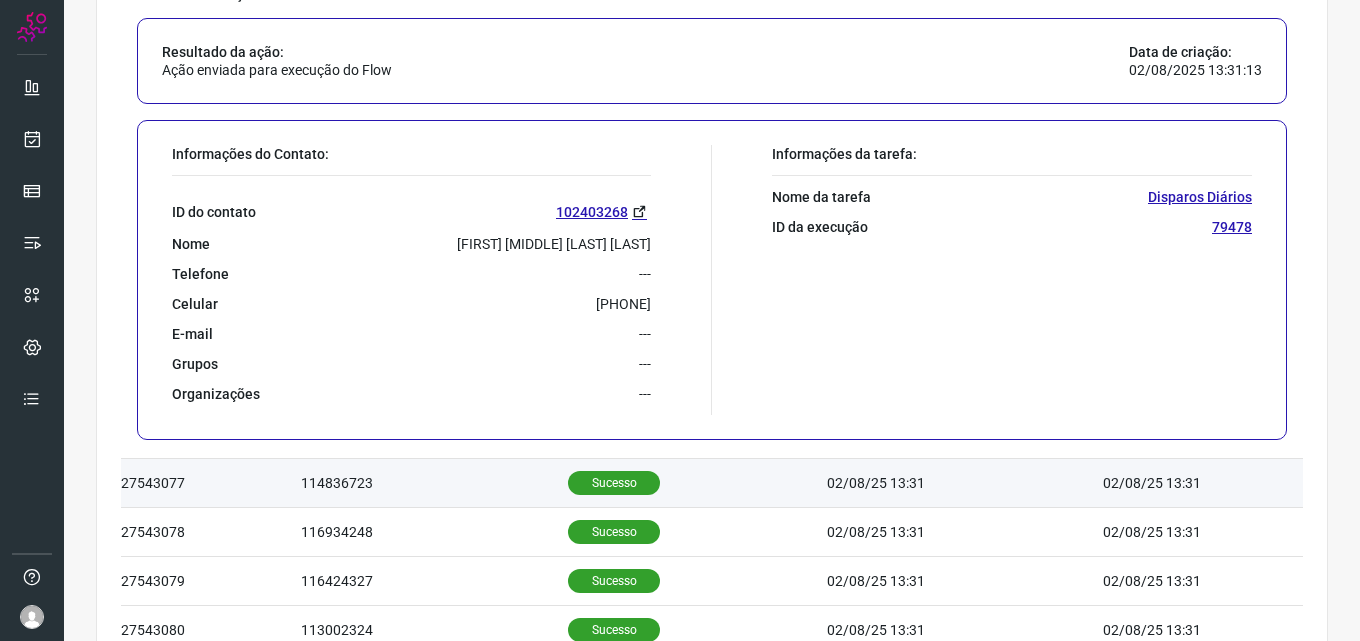 scroll, scrollTop: 900, scrollLeft: 0, axis: vertical 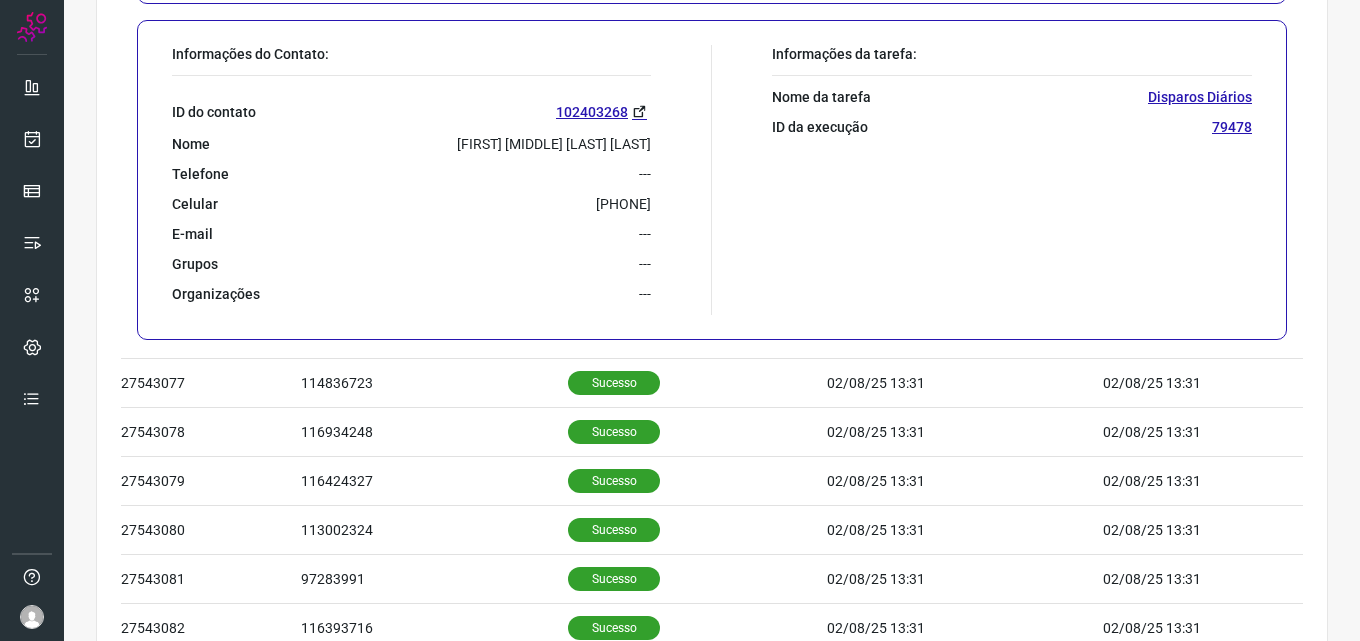 drag, startPoint x: 650, startPoint y: 198, endPoint x: 533, endPoint y: 203, distance: 117.10679 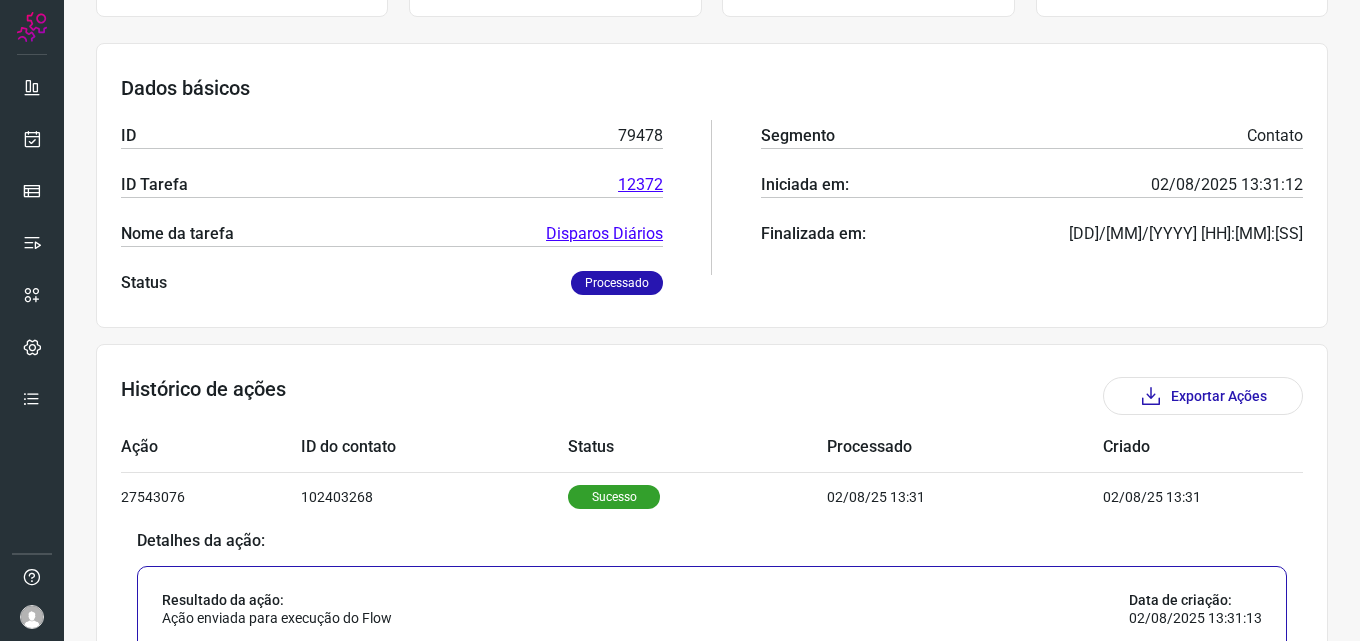 scroll, scrollTop: 0, scrollLeft: 0, axis: both 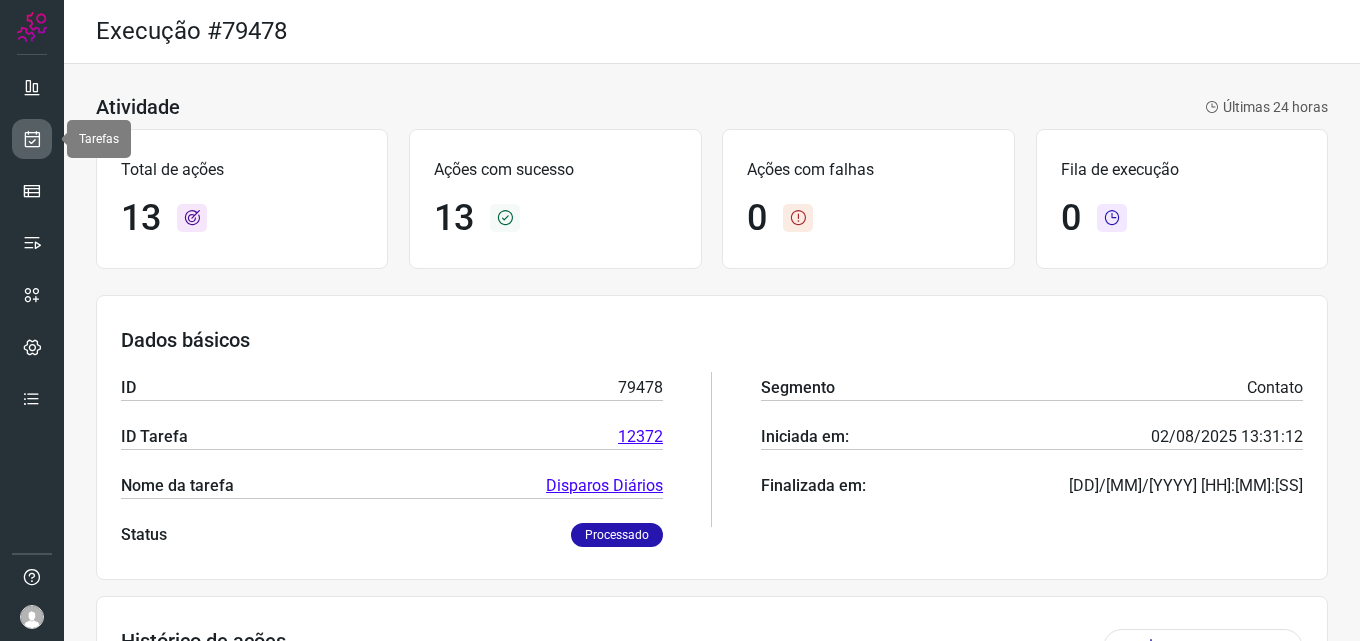 click at bounding box center [32, 139] 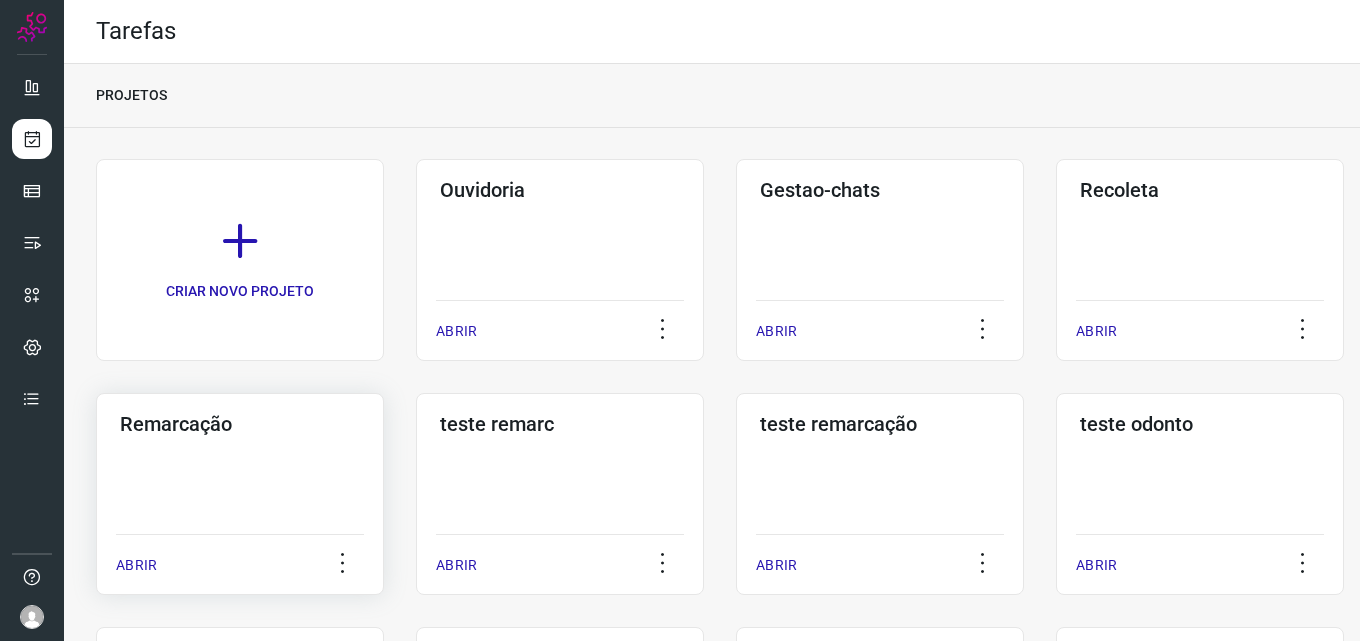 click on "Remarcação  ABRIR" 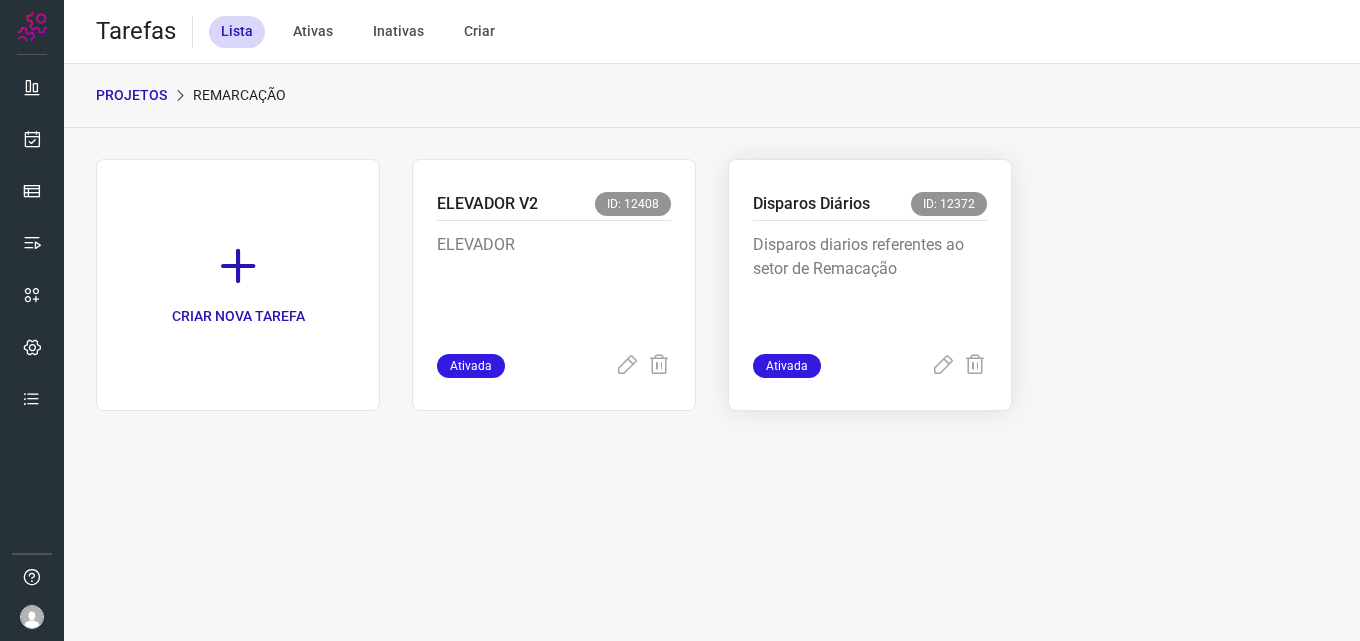 click on "Disparos diarios referentes ao setor de Remacação" at bounding box center (870, 287) 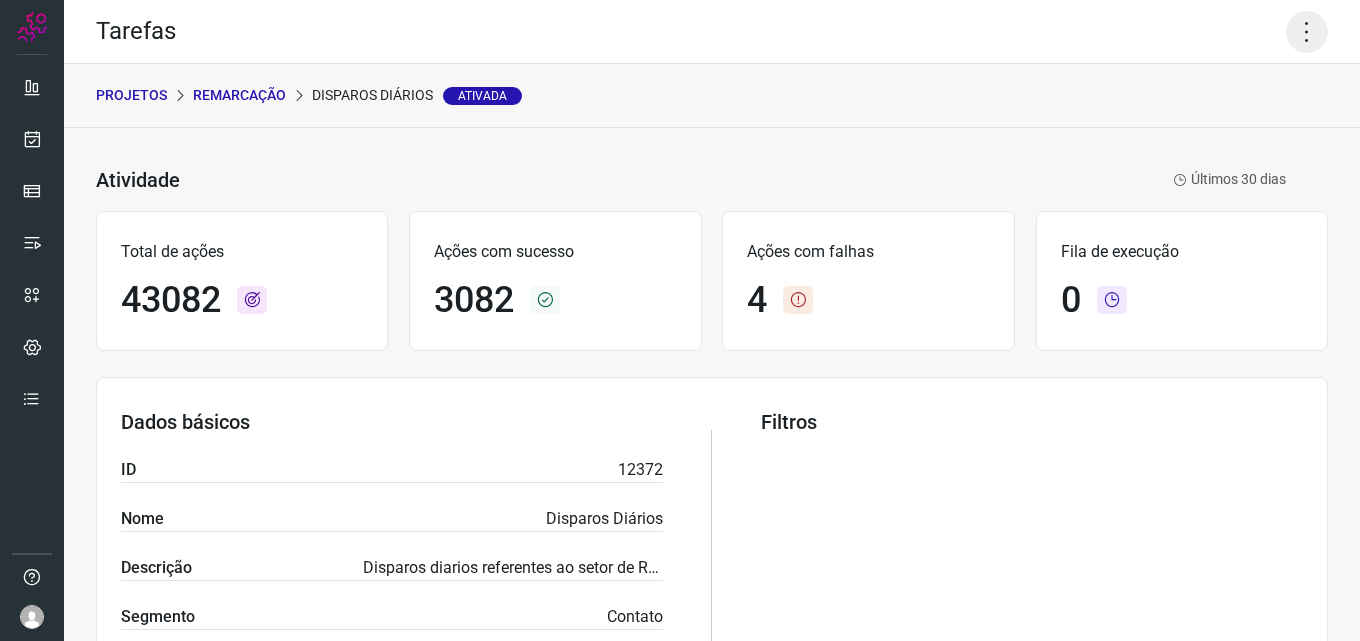 click 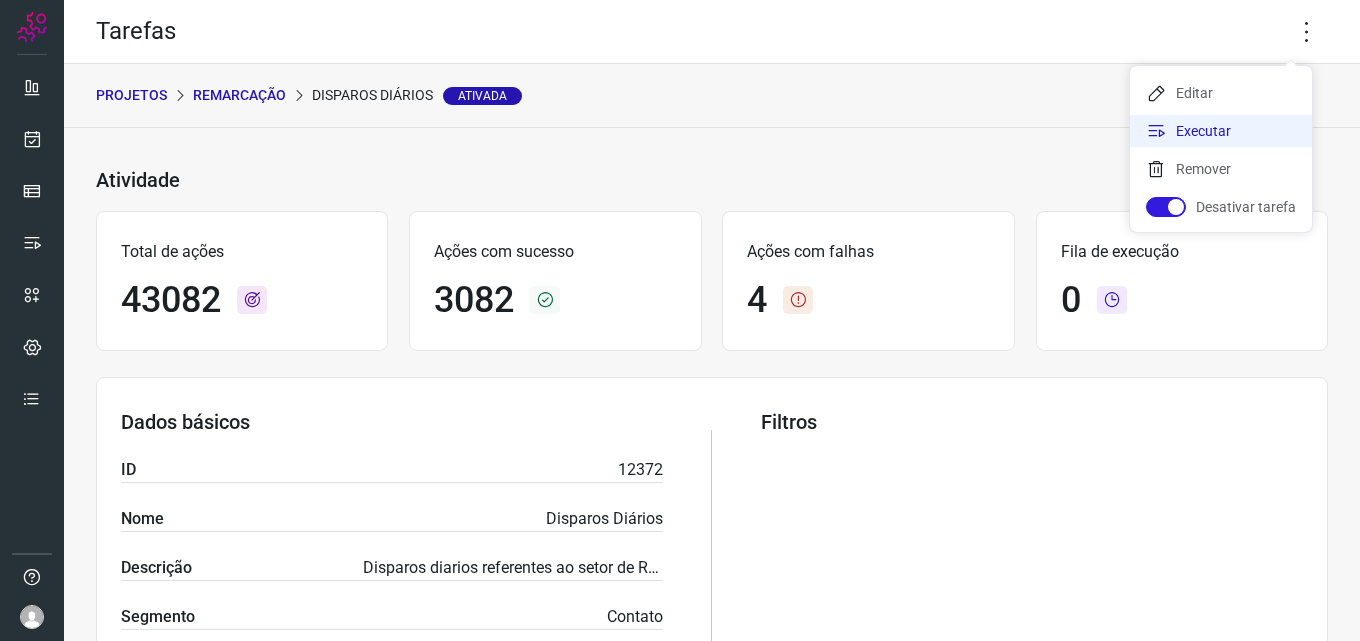 click on "Executar" 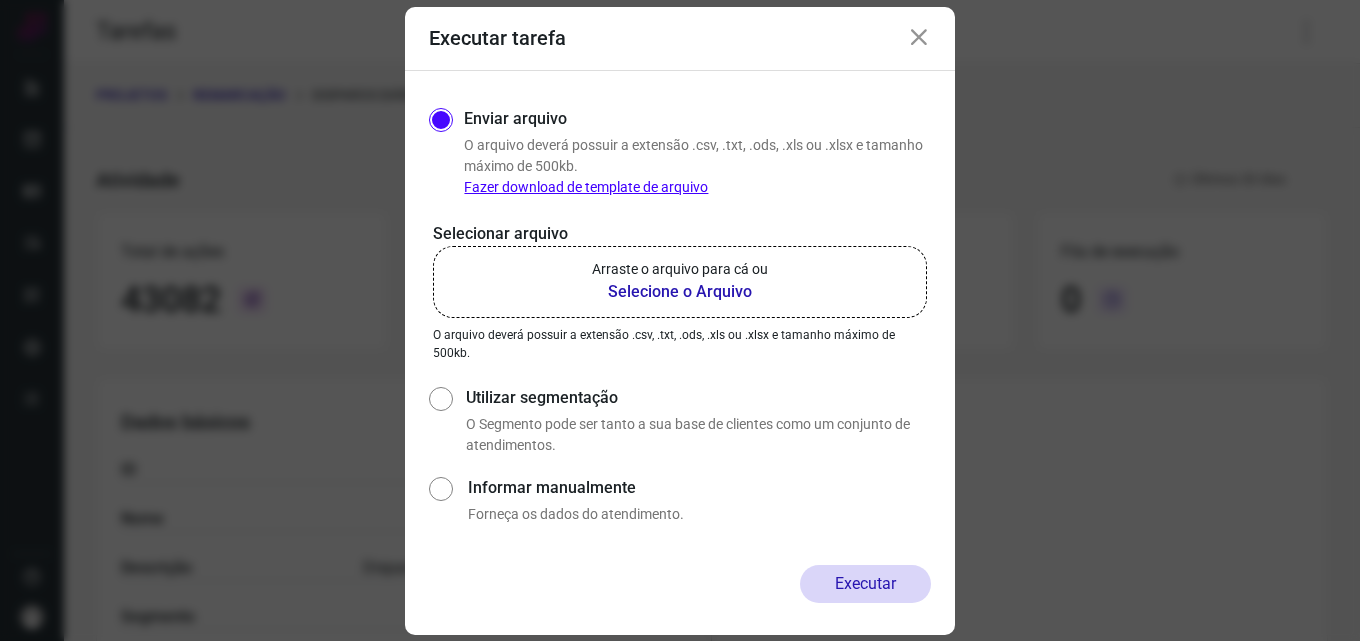 click on "Selecione o Arquivo" at bounding box center (680, 292) 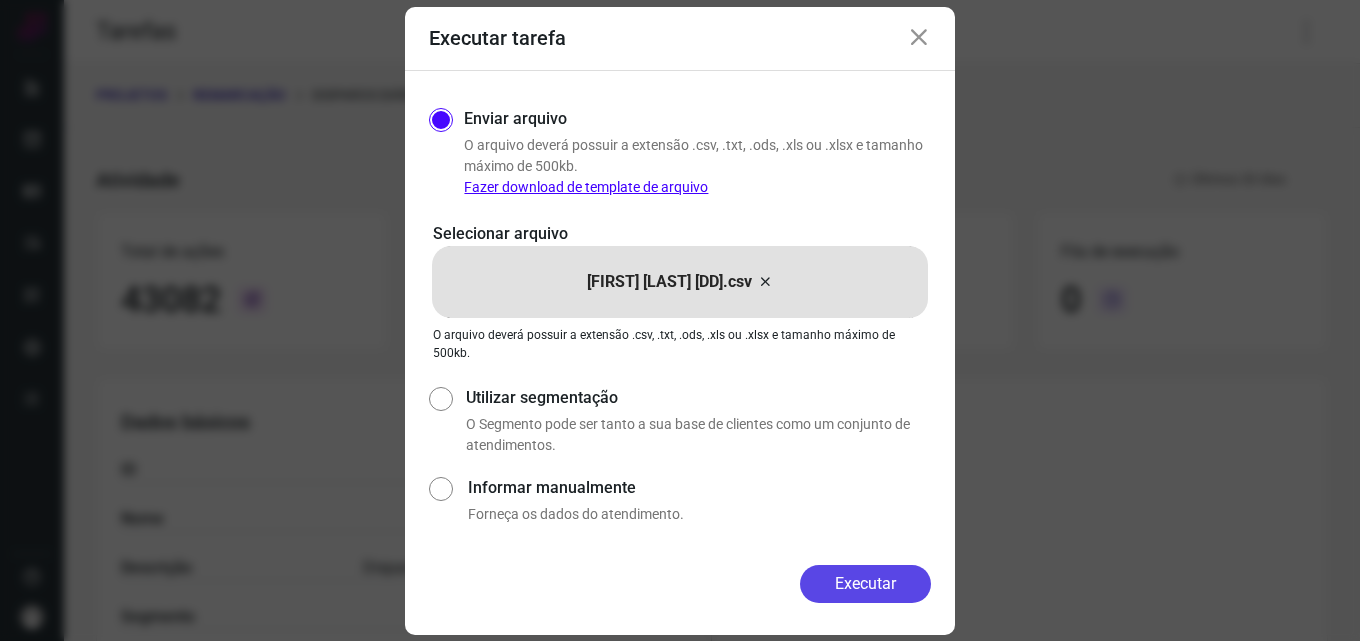 click on "Executar" at bounding box center (865, 584) 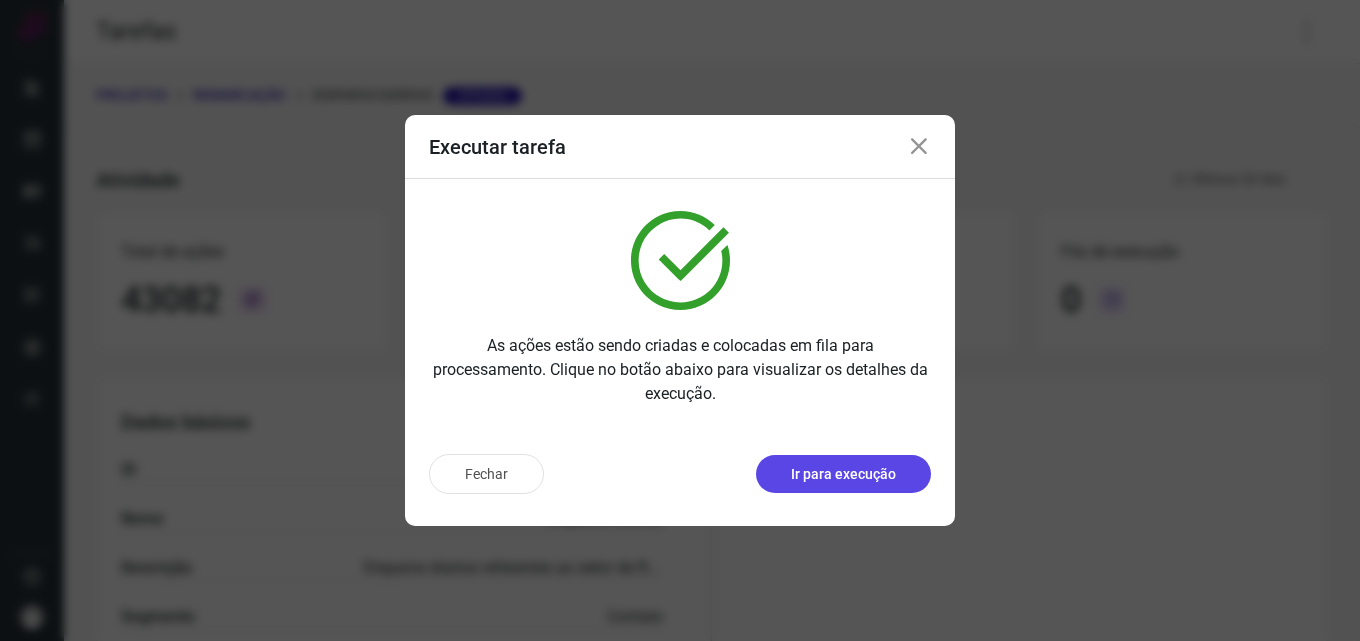 click on "Ir para execução" at bounding box center (843, 474) 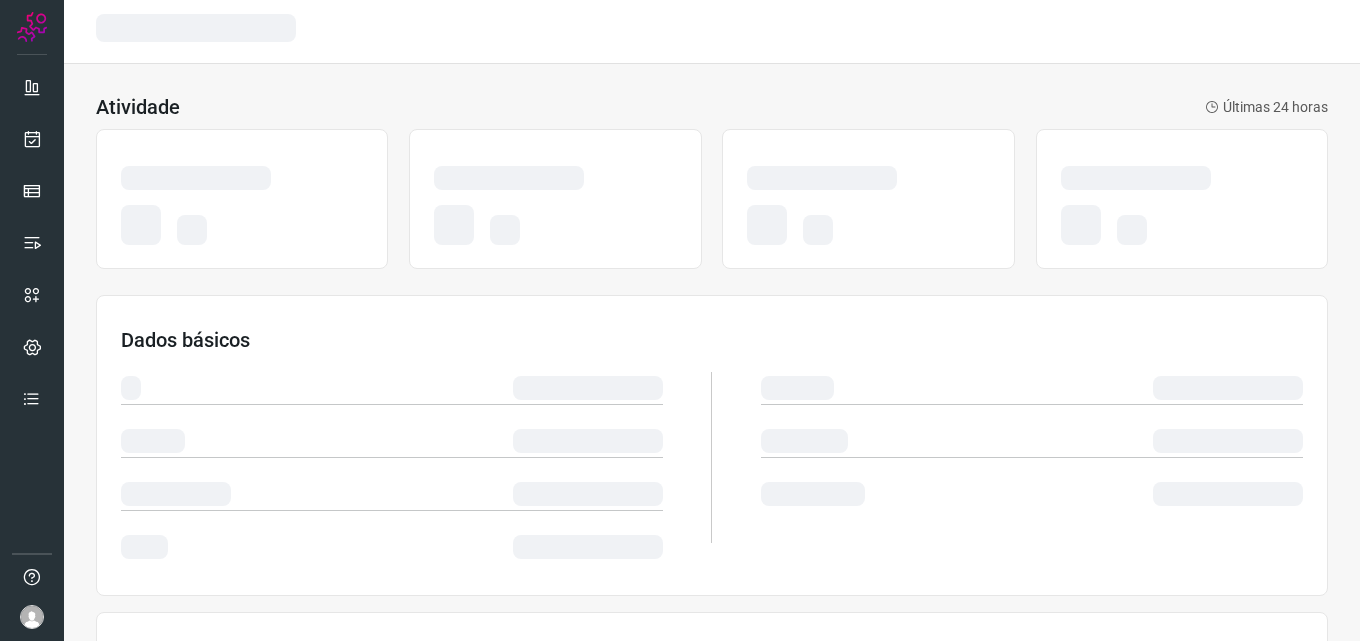 scroll, scrollTop: 0, scrollLeft: 0, axis: both 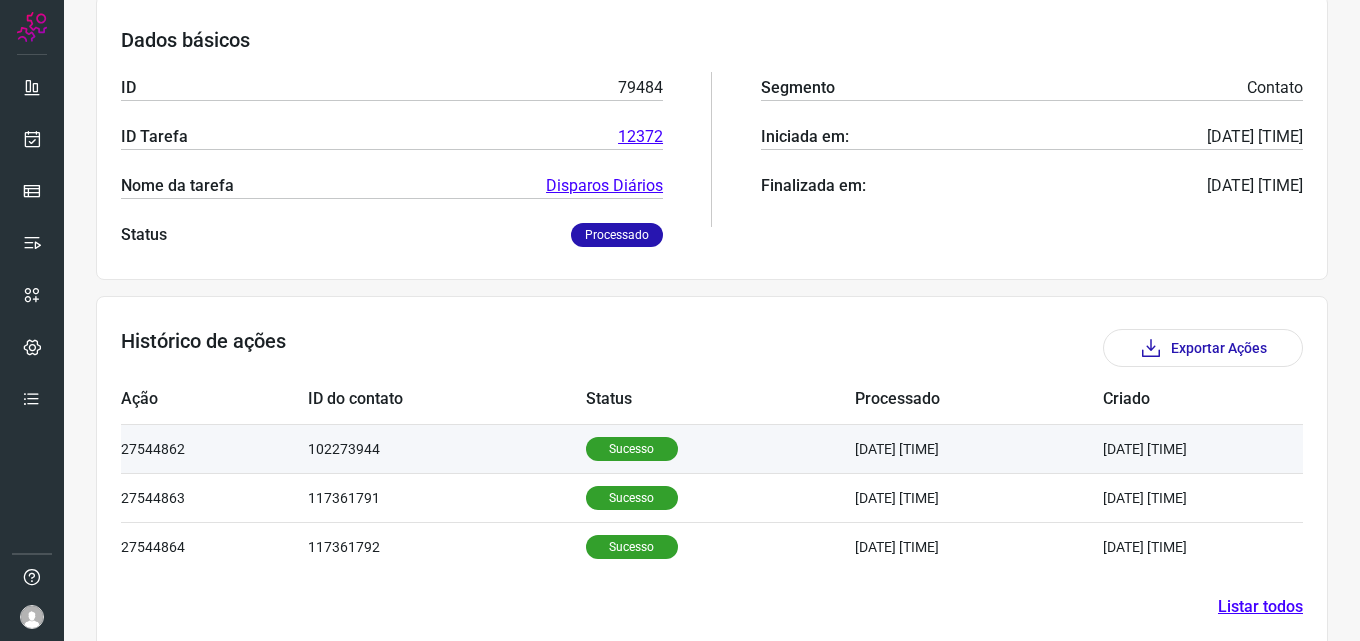 click on "Sucesso" at bounding box center (632, 449) 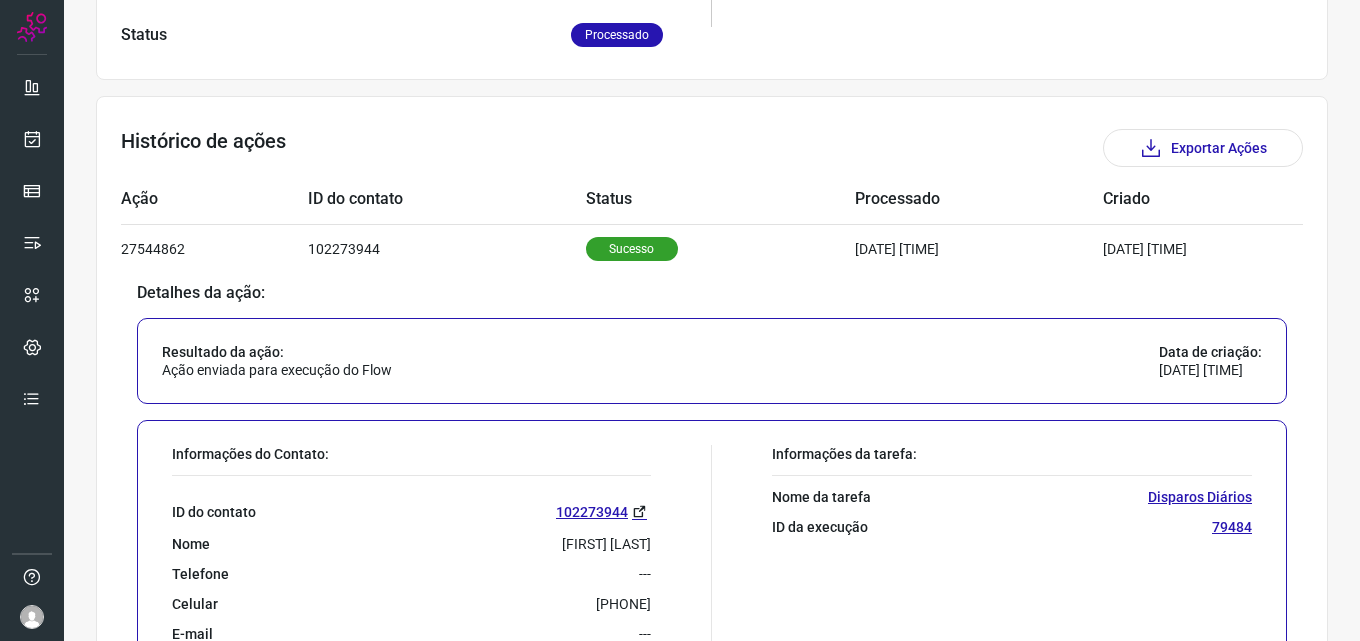 scroll, scrollTop: 600, scrollLeft: 0, axis: vertical 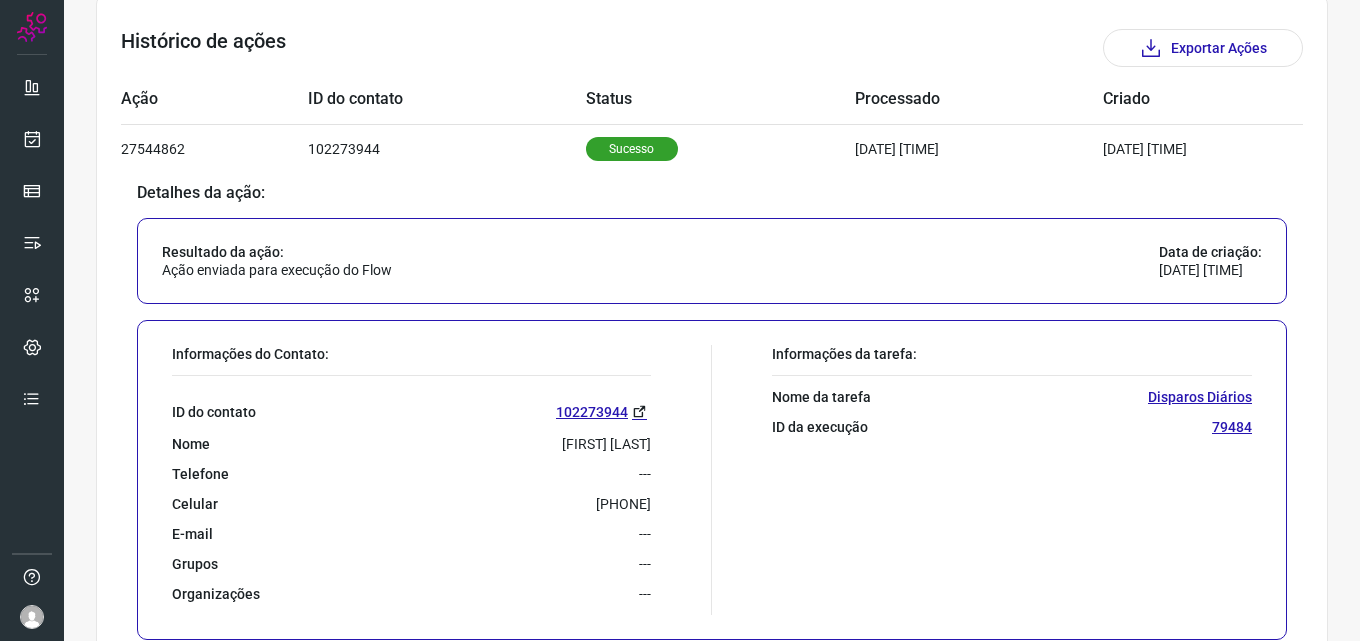 drag, startPoint x: 648, startPoint y: 502, endPoint x: 540, endPoint y: 508, distance: 108.16654 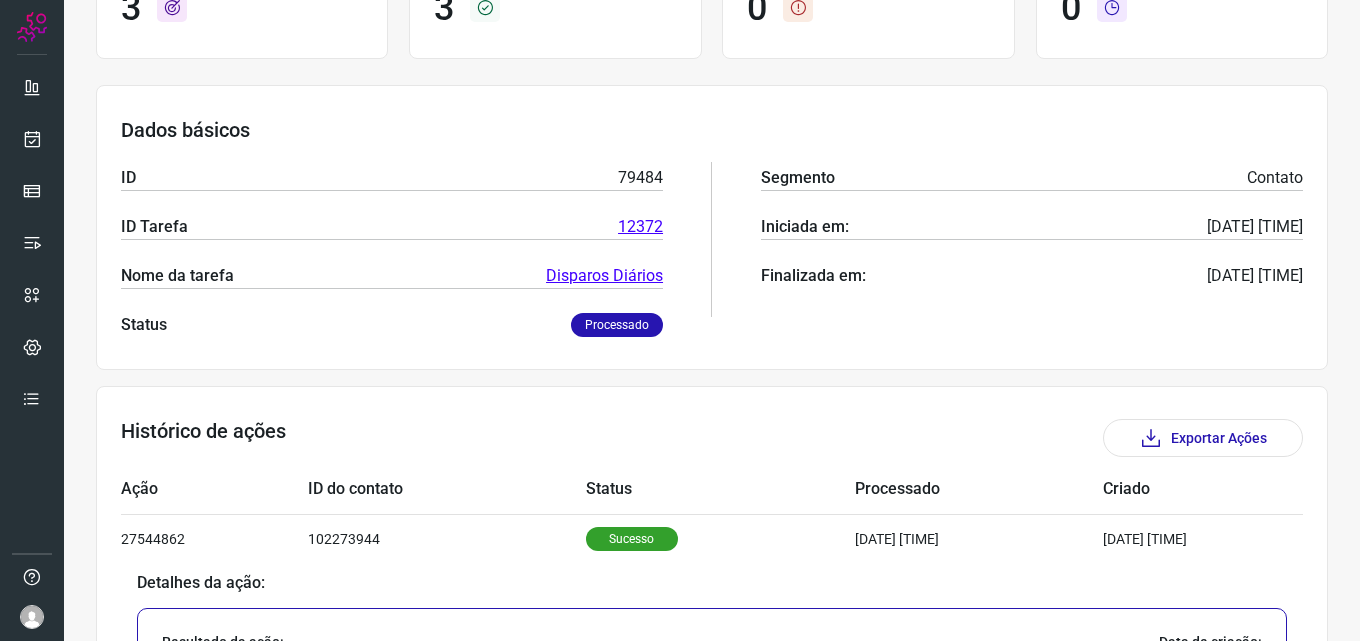 scroll, scrollTop: 0, scrollLeft: 0, axis: both 